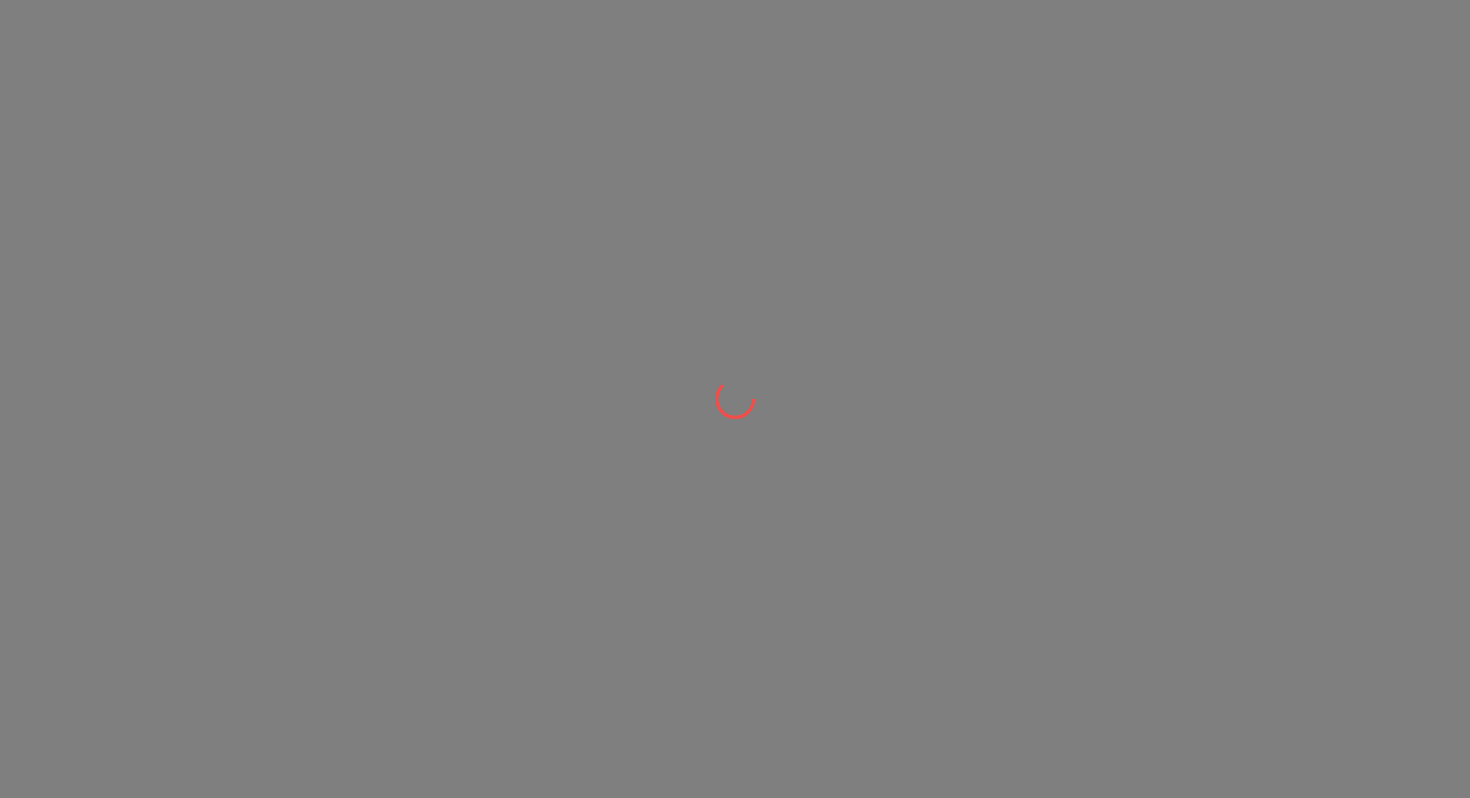 scroll, scrollTop: 0, scrollLeft: 0, axis: both 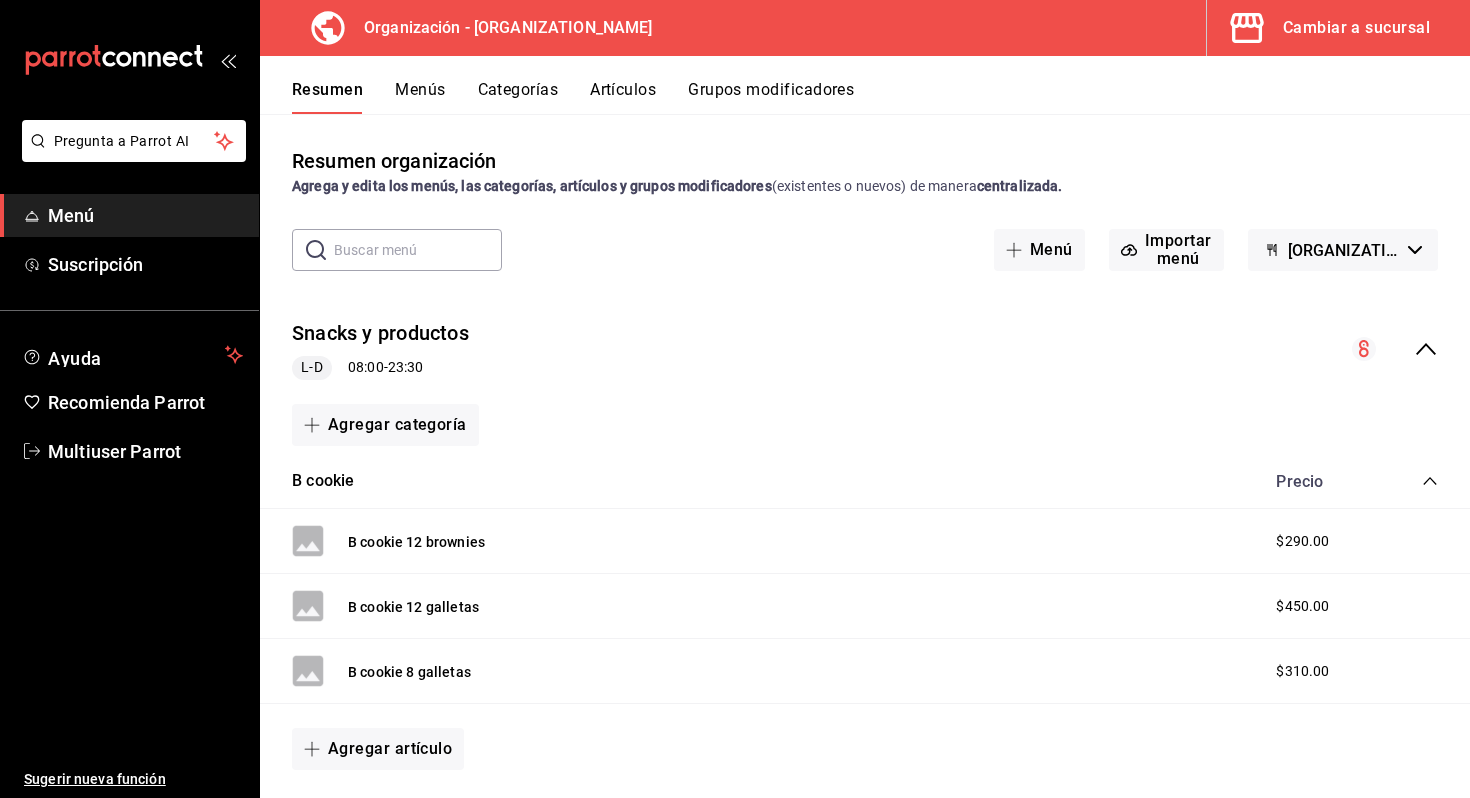 click on "Cambiar a sucursal" at bounding box center [1356, 28] 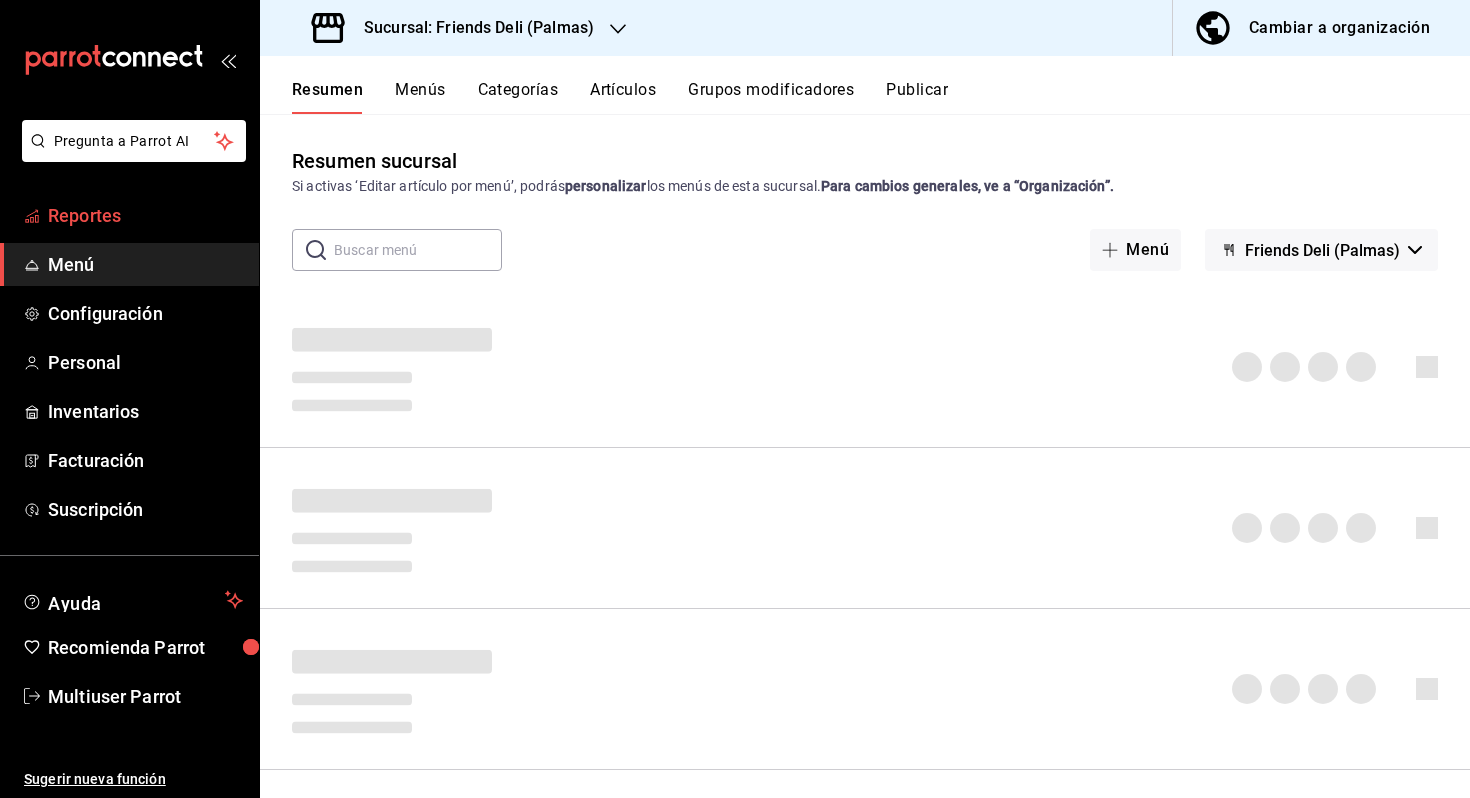 click on "Reportes" at bounding box center (145, 215) 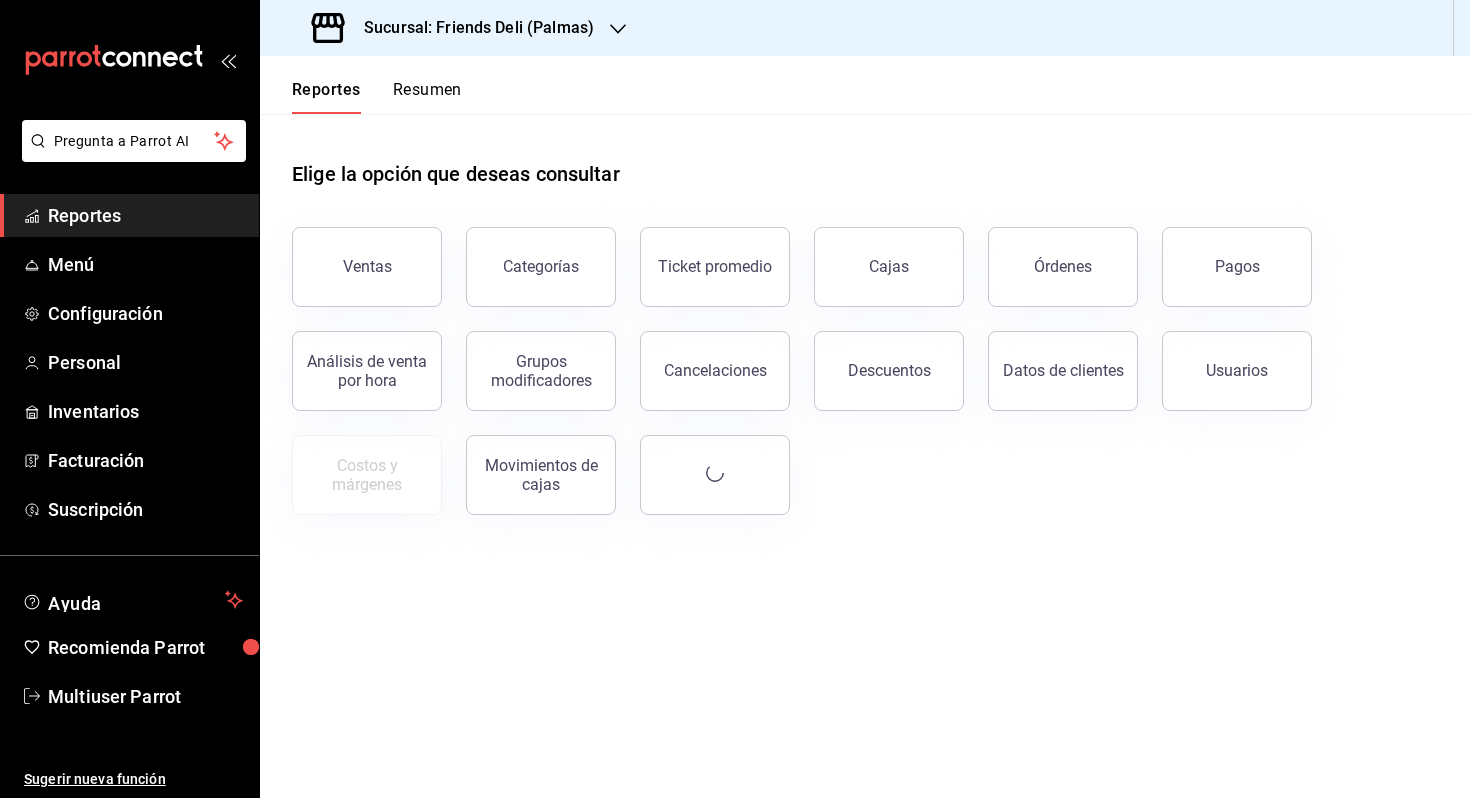 click on "Resumen" at bounding box center [427, 97] 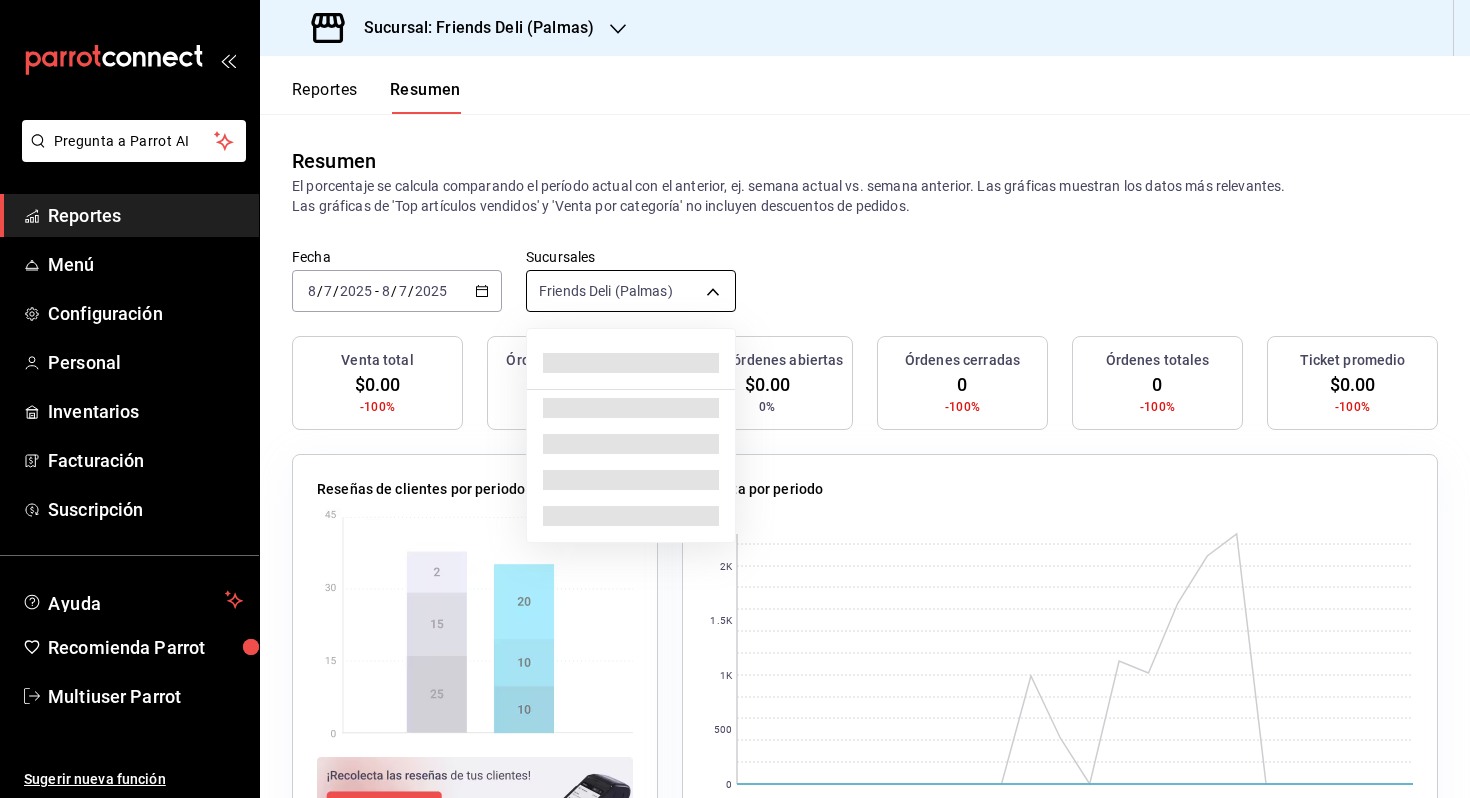 click on "Pregunta a Parrot AI Reportes   Menú   Configuración   Personal   Inventarios   Facturación   Suscripción   Ayuda Recomienda Parrot   Multiuser Parrot   Sugerir nueva función   Sucursal: [BRANCH_NAME] (Palmas) Reportes Resumen Resumen El porcentaje se calcula comparando el período actual con el anterior, ej. semana actual vs. semana anterior. Las gráficas muestran los datos más relevantes.  Las gráficas de 'Top artículos vendidos' y 'Venta por categoría' no incluyen descuentos de pedidos. Fecha [DATE] [DATE] - [DATE] [DATE] Sucursales [BRANCH_NAME] (Palmas) [object Object] Venta total $[PRICE] -100% Órdenes abiertas [QUANTITY] 0% Venta órdenes abiertas $[PRICE] 0% Órdenes cerradas [QUANTITY] -100% Órdenes totales [QUANTITY] -100% Ticket promedio $[PRICE] -100% Reseñas de clientes por periodo   Venta por periodo 0 500 1K 1.5K 2K [DATE] [DATE] GANA 1 MES GRATIS EN TU SUSCRIPCIÓN AQUÍ Pregunta a Parrot AI Reportes   Menú   Configuración   Personal   Inventarios   Facturación   Suscripción   Ayuda" at bounding box center [735, 399] 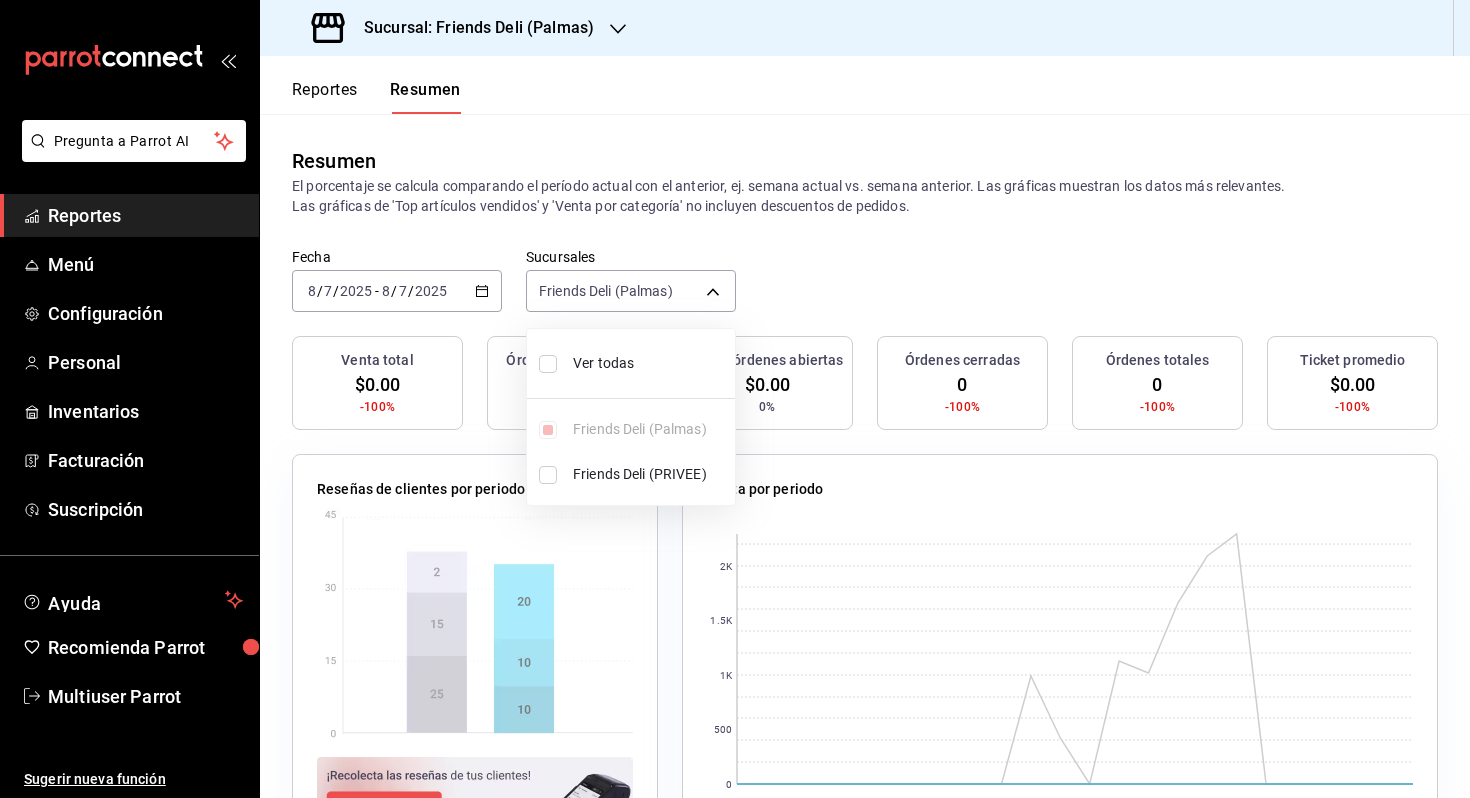 click on "Ver todas" at bounding box center (650, 363) 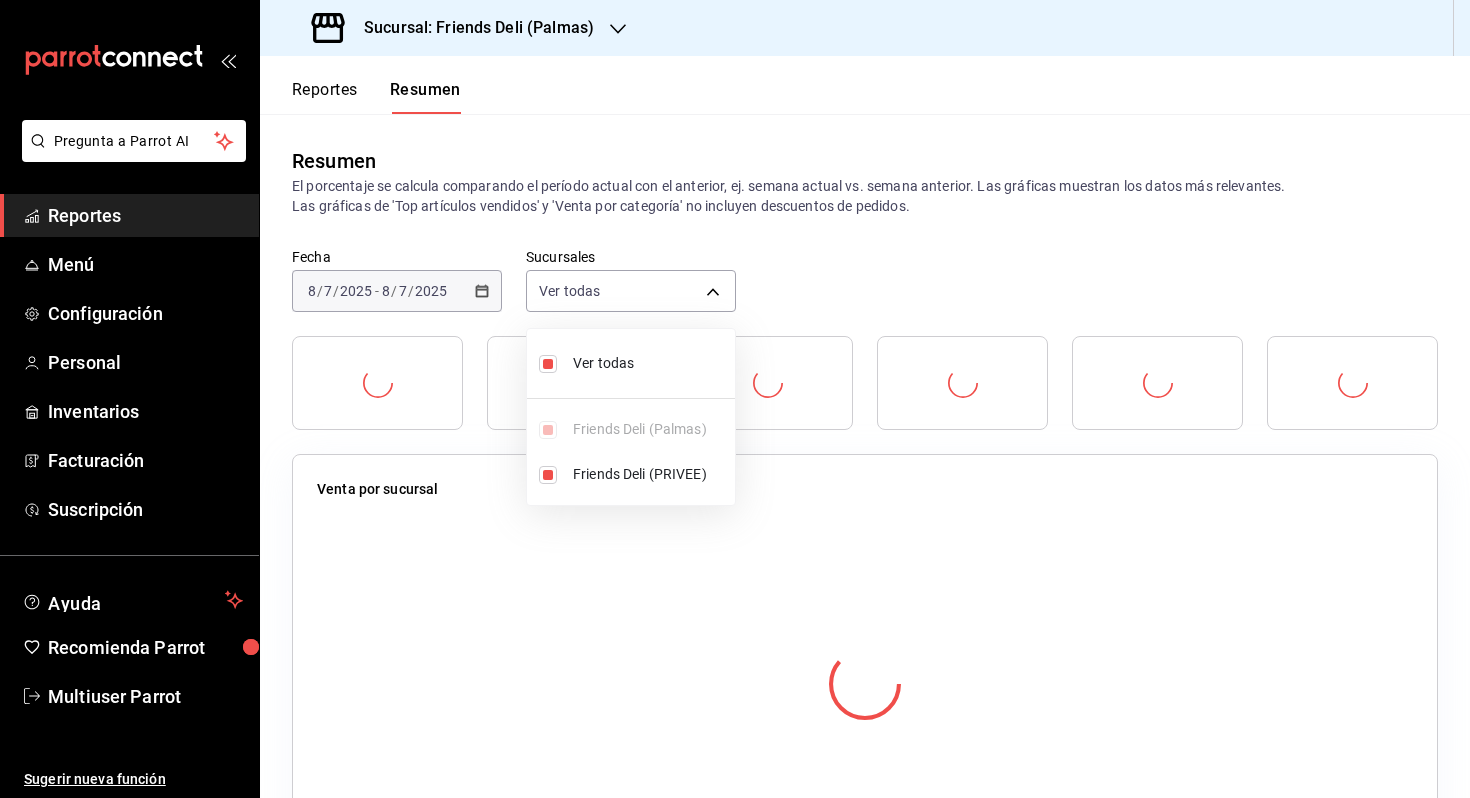 click at bounding box center [735, 399] 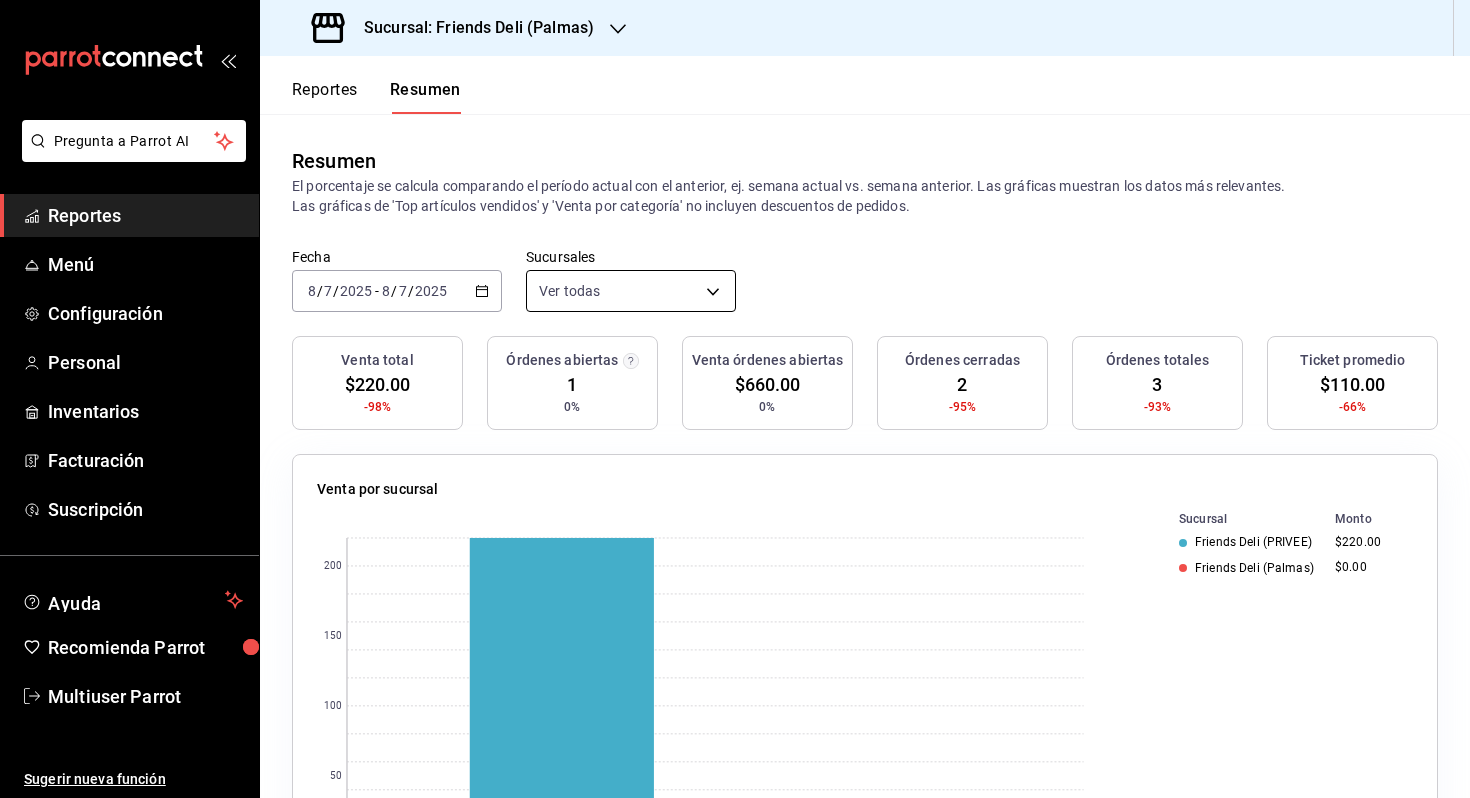 click on "Pregunta a Parrot AI Reportes   Menú   Configuración   Personal   Inventarios   Facturación   Suscripción   Ayuda Recomienda Parrot   Multiuser Parrot   Sugerir nueva función   Sucursal: [BRANCH_NAME] (Palmas) Reportes Resumen Resumen El porcentaje se calcula comparando el período actual con el anterior, ej. semana actual vs. semana anterior. Las gráficas muestran los datos más relevantes.  Las gráficas de 'Top artículos vendidos' y 'Venta por categoría' no incluyen descuentos de pedidos. Fecha [DATE] [DATE] - [DATE] [DATE] Sucursales Ver todas [object Object],[object Object] Venta total $[PRICE] -98% Órdenes abiertas [QUANTITY] 0% Venta órdenes abiertas $[PRICE] 0% Órdenes cerradas [QUANTITY] -95% Órdenes totales [QUANTITY] -93% Ticket promedio $[PRICE] -66% Venta por sucursal 0 50 100 150 200 Sucursal Monto Friends Deli (PRIVEE) $[PRICE] Friends Deli (Palmas) $[PRICE] Venta por formas de pago Forma de pago Monto Tarjeta de Débito $[PRICE] Credito Condominio $[PRICE] Venta por categoría   0 50 100 150 Monto" at bounding box center [735, 399] 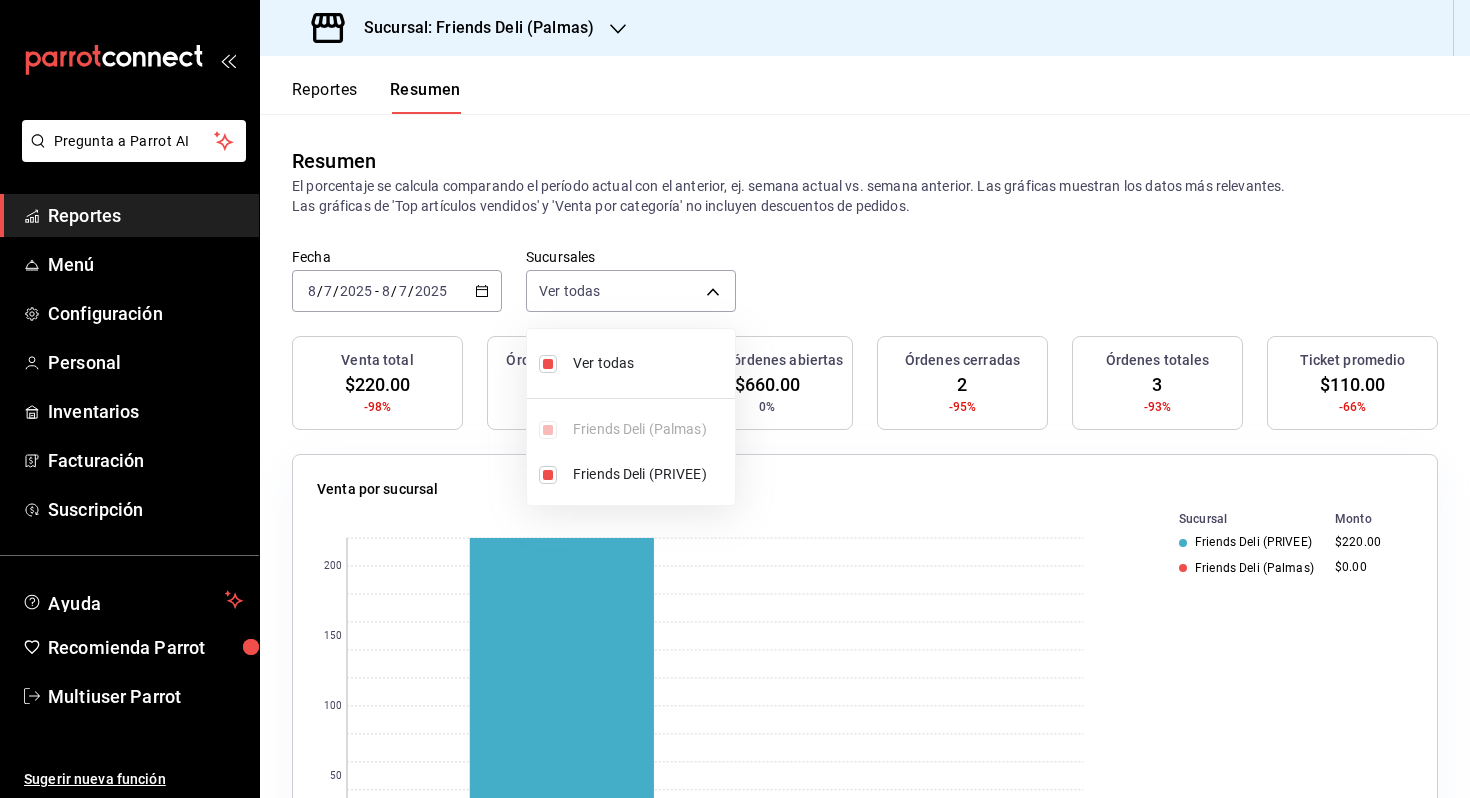 click on "Ver todas" at bounding box center [650, 363] 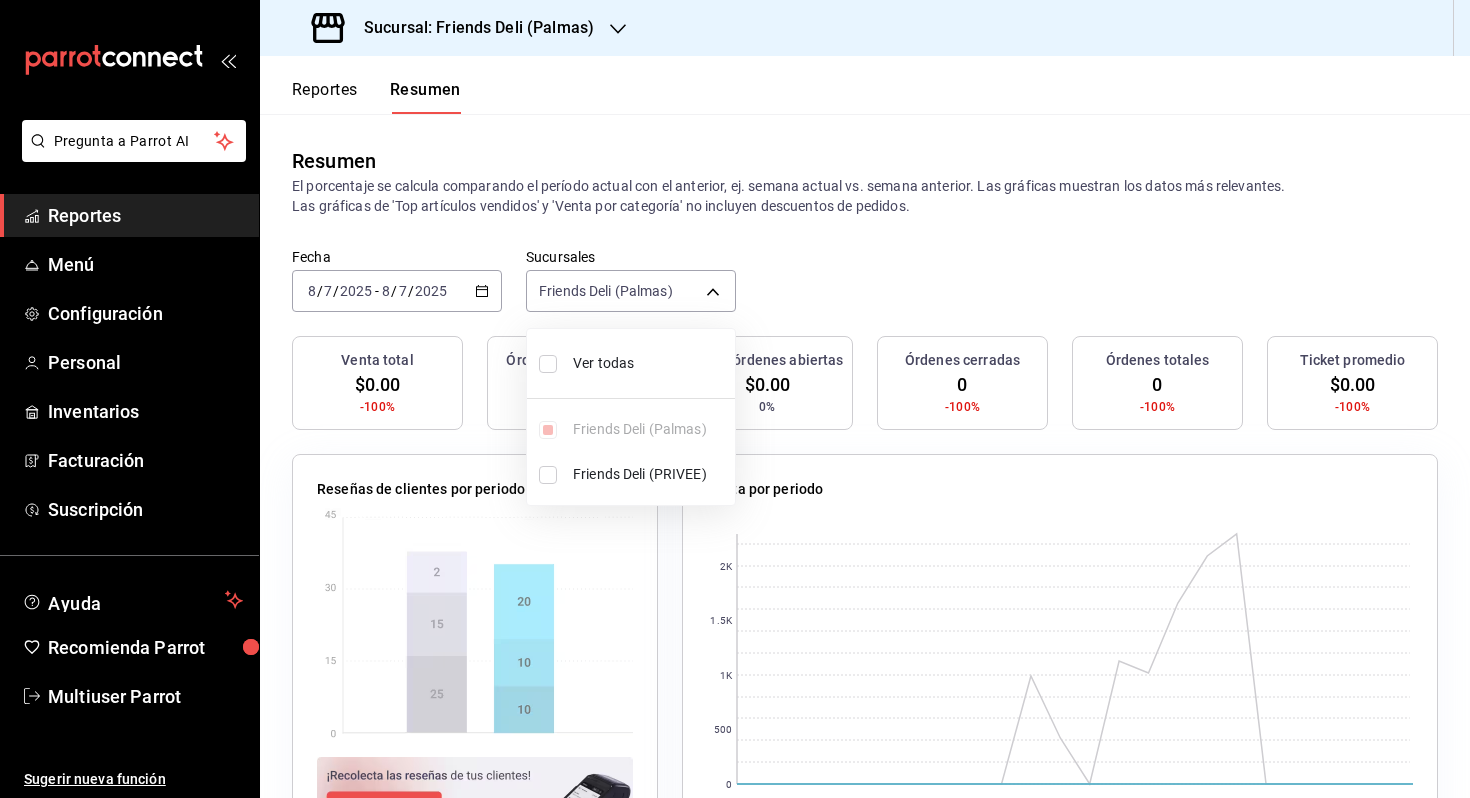 click on "Ver todas" at bounding box center [650, 363] 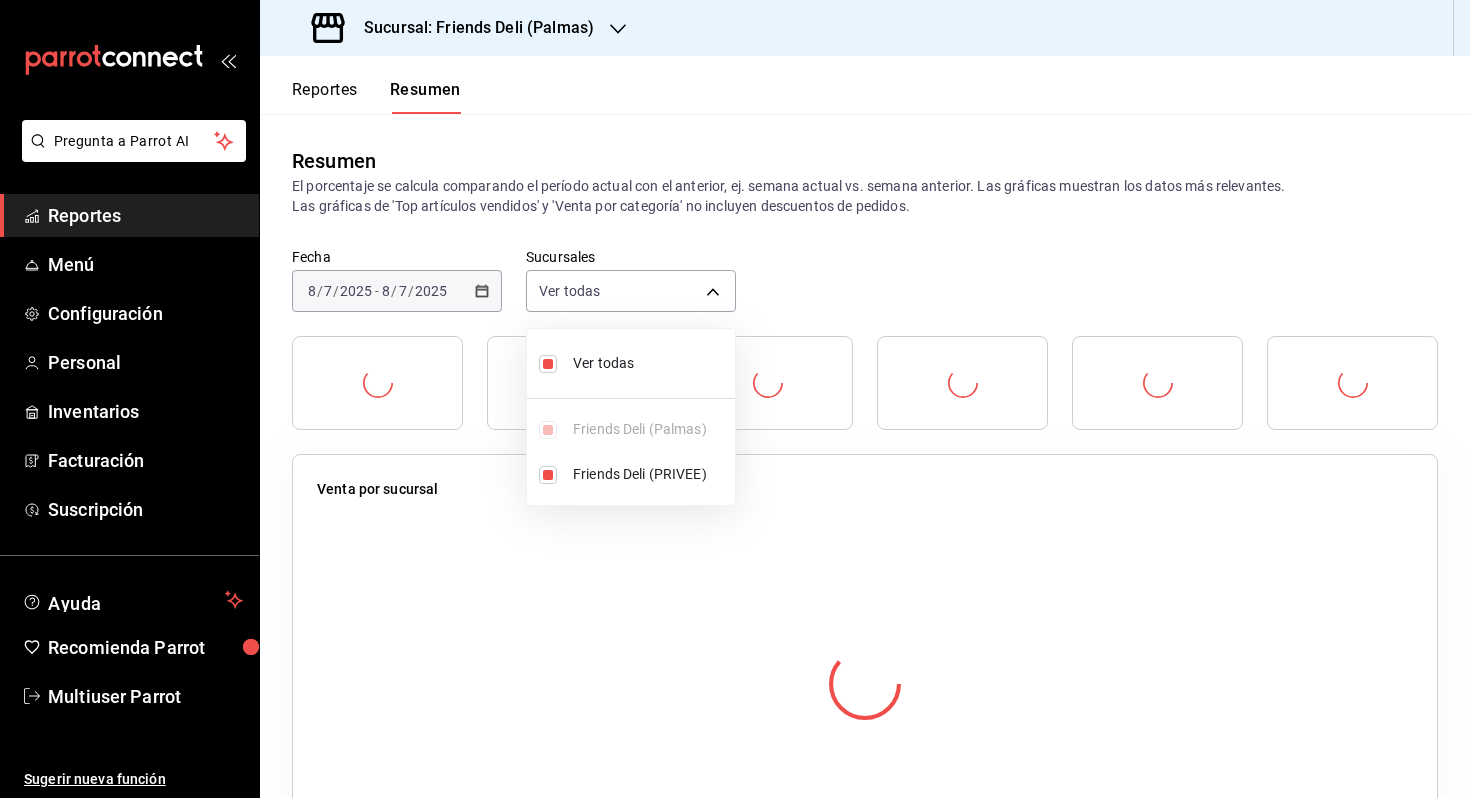 click at bounding box center [735, 399] 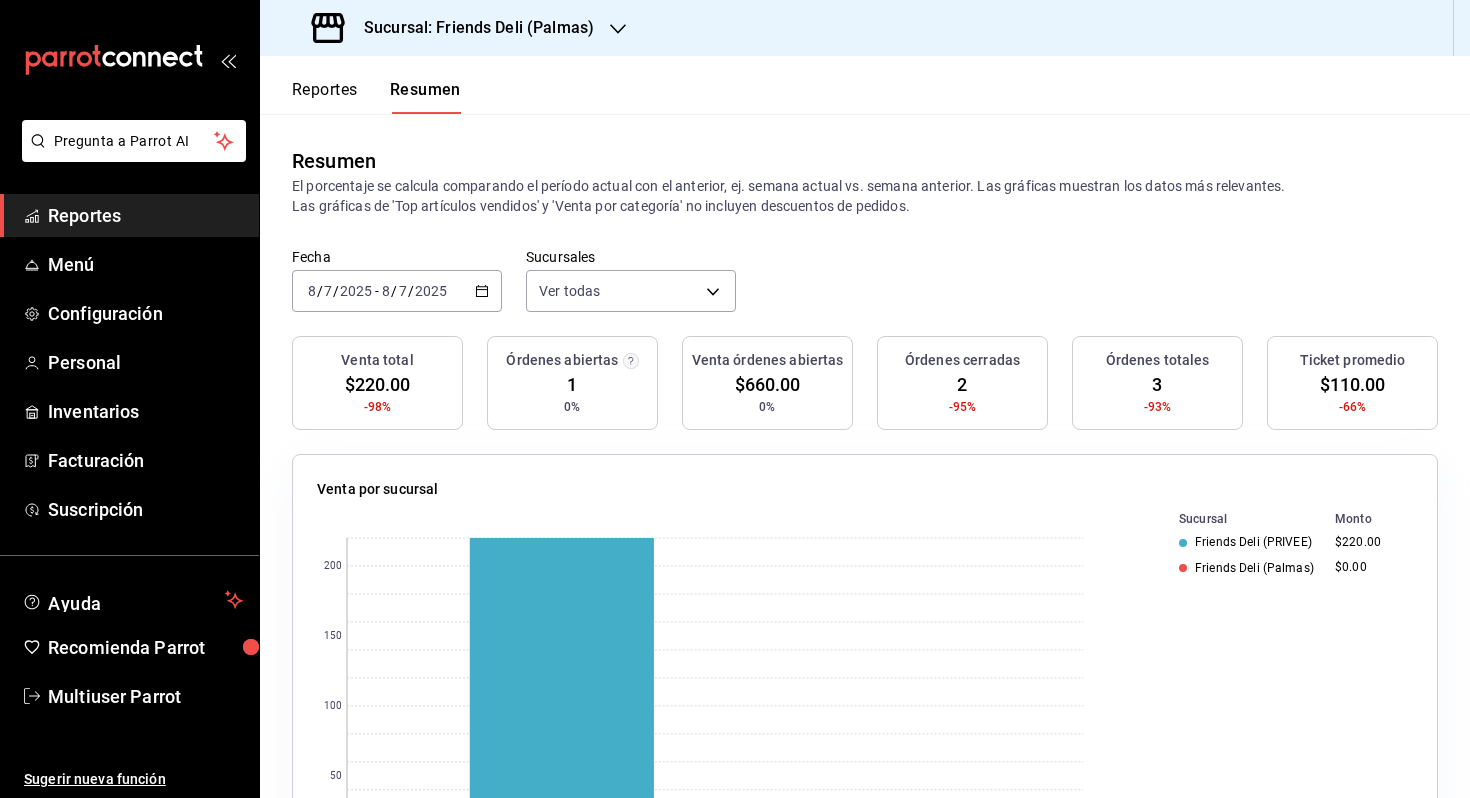 click on "[DATE] [DATE] - [DATE] [DATE]" at bounding box center (397, 291) 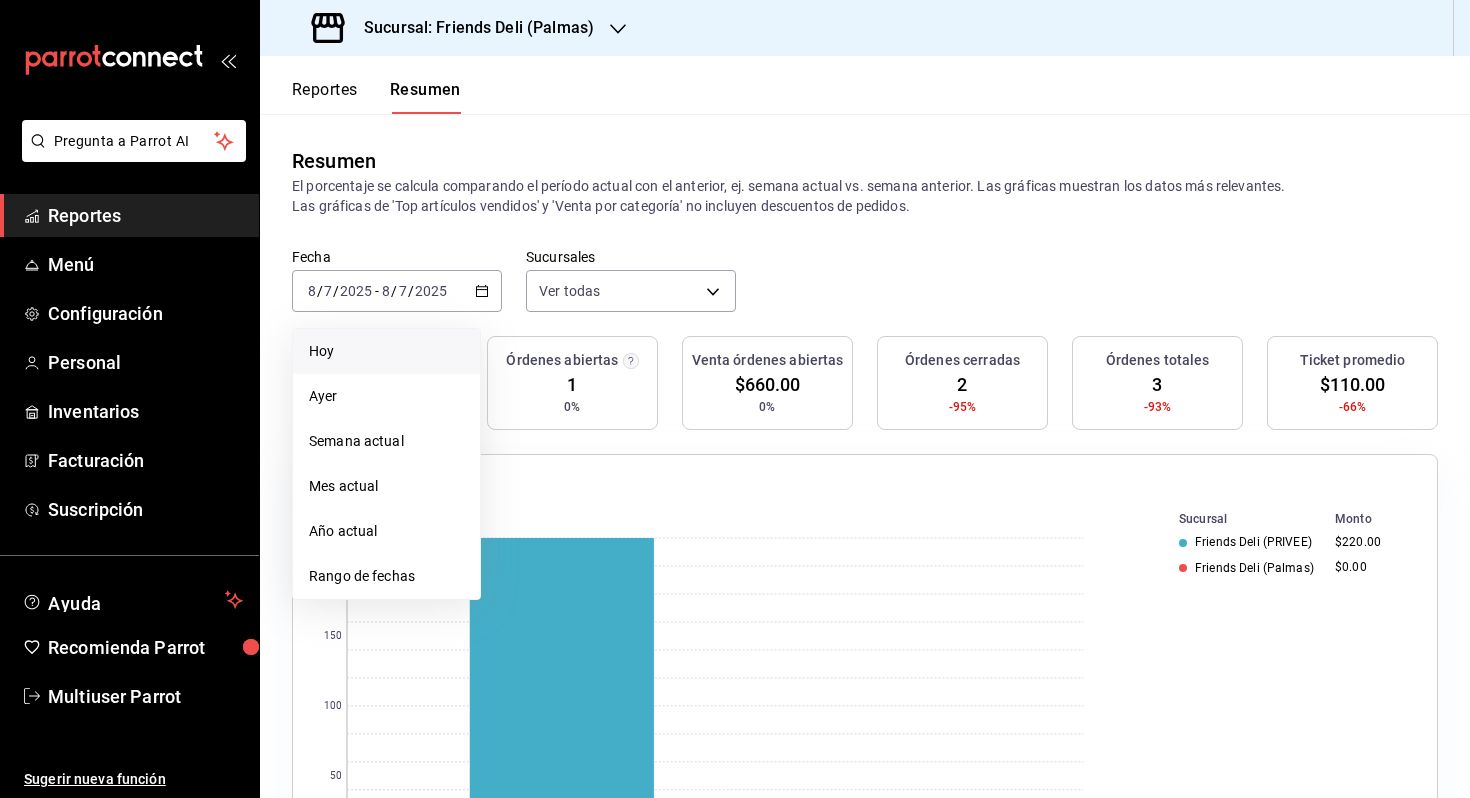click on "Hoy" at bounding box center (386, 351) 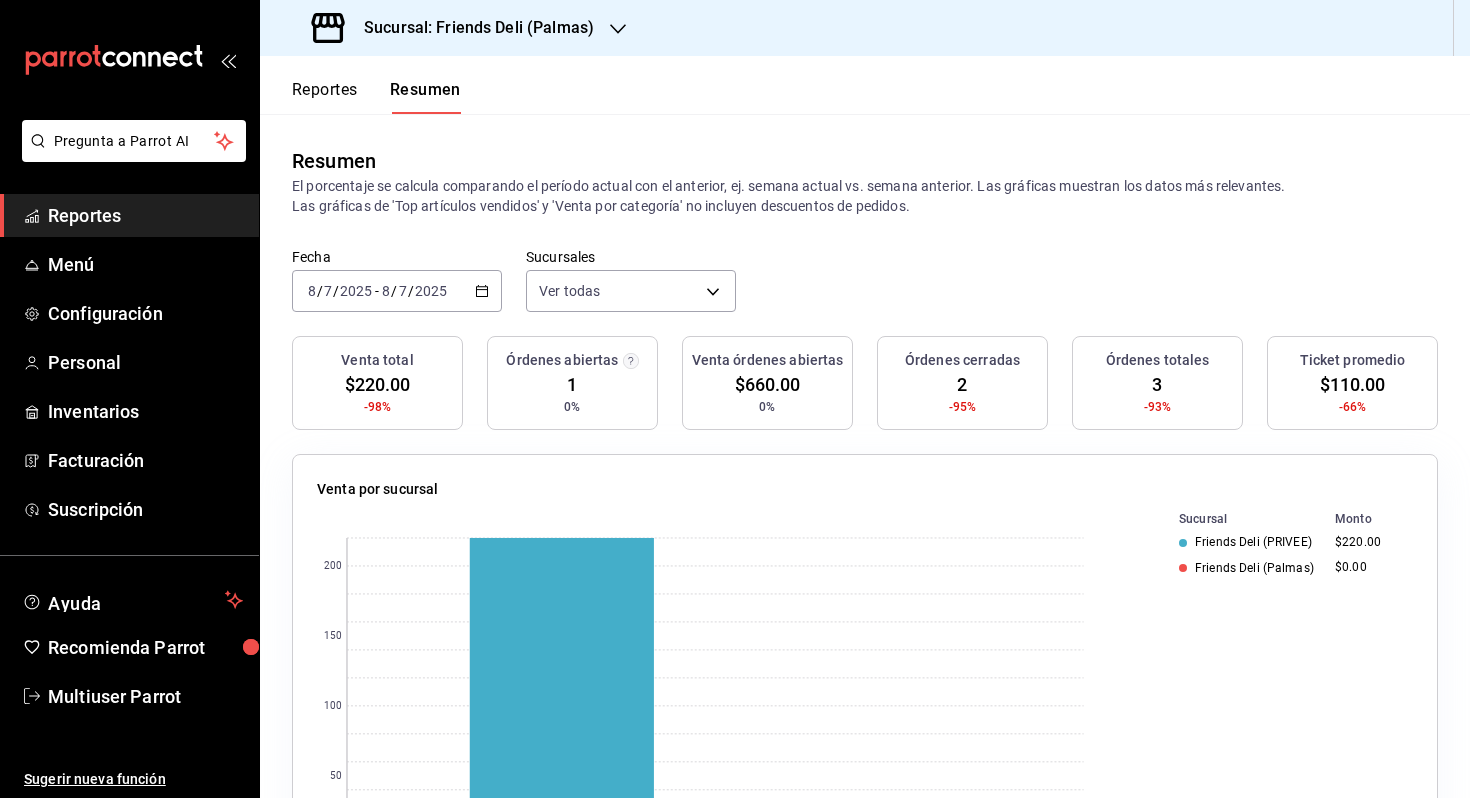 click on "[DATE] [DATE] - [DATE] [DATE]" at bounding box center (397, 291) 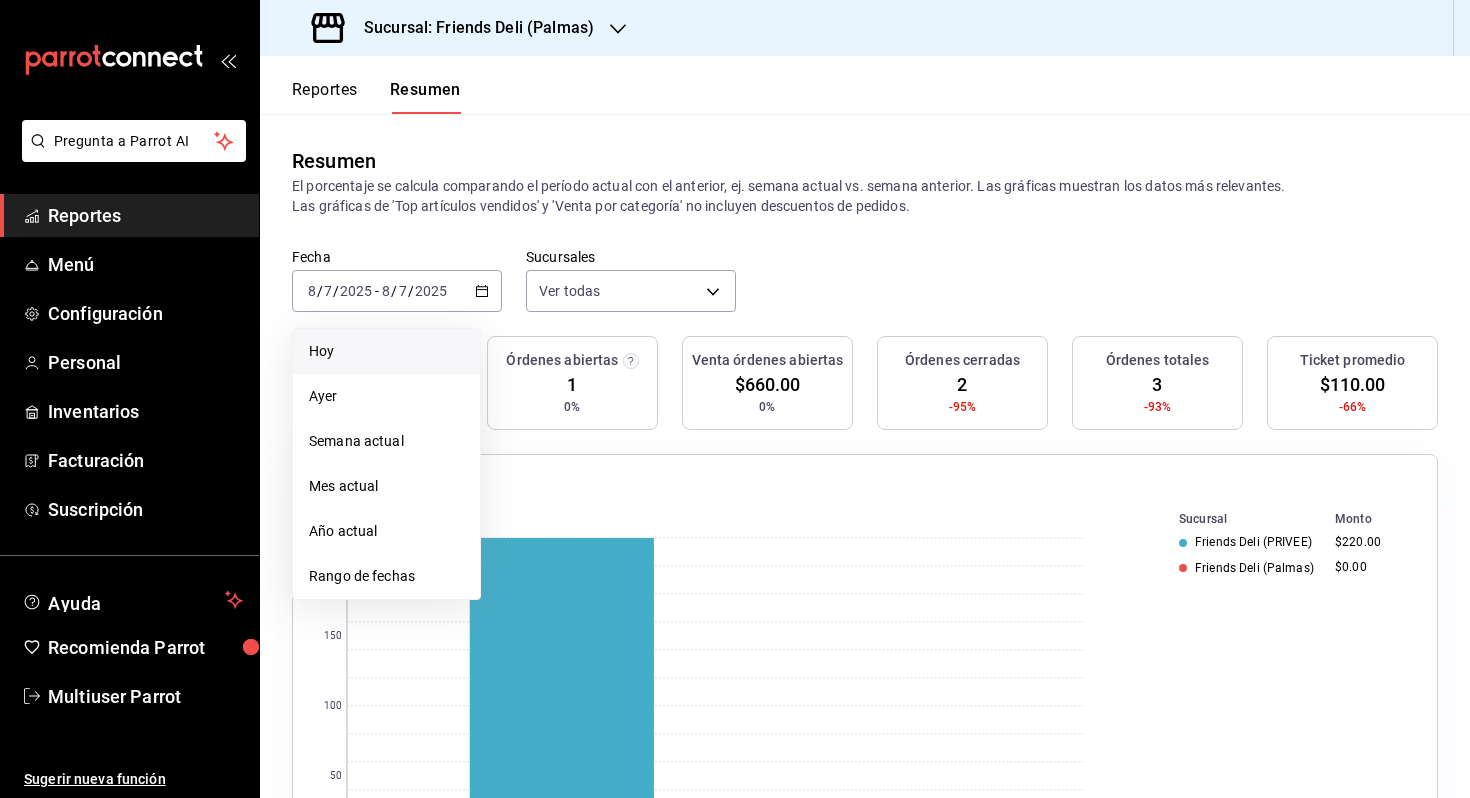 click on "Hoy" at bounding box center [386, 351] 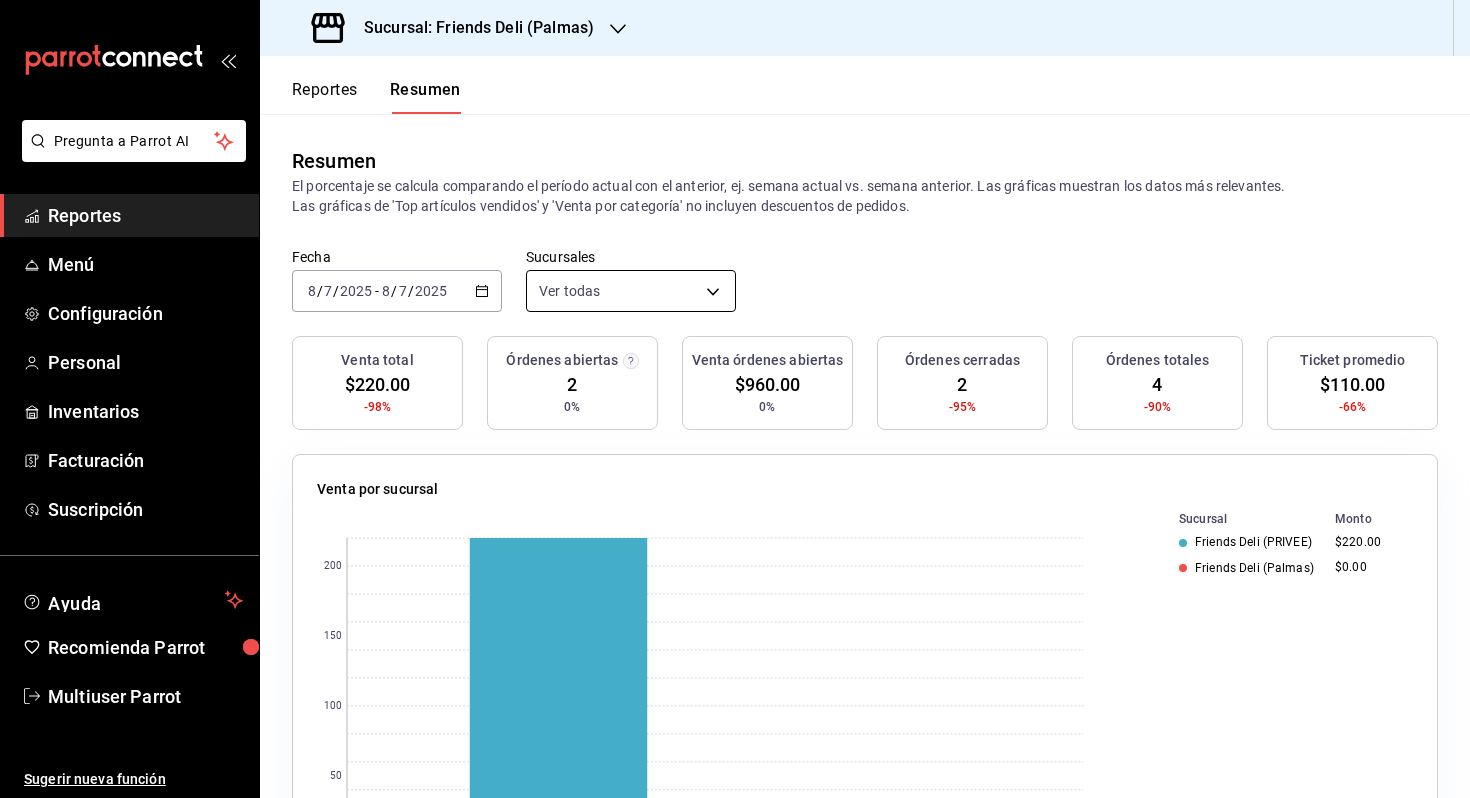 click on "Pregunta a Parrot AI Reportes   Menú   Configuración   Personal   Inventarios   Facturación   Suscripción   Ayuda Recomienda Parrot   Multiuser Parrot   Sugerir nueva función   Sucursal: [BRANCH_NAME] (Palmas) Reportes Resumen Resumen El porcentaje se calcula comparando el período actual con el anterior, ej. semana actual vs. semana anterior. Las gráficas muestran los datos más relevantes.  Las gráficas de 'Top artículos vendidos' y 'Venta por categoría' no incluyen descuentos de pedidos. Fecha [DATE] [DATE] - [DATE] [DATE] Sucursales Ver todas [object Object],[object Object] Venta total $[PRICE] -98% Órdenes abiertas [QUANTITY] 0% Venta órdenes abiertas $[PRICE] 0% Órdenes cerradas [QUANTITY] -95% Órdenes totales [QUANTITY] -90% Ticket promedio $[PRICE] -66% Venta por sucursal 0 50 100 150 200 Sucursal Monto Friends Deli (PRIVEE) $[PRICE] Friends Deli (Palmas) $[PRICE] Venta por formas de pago Forma de pago Monto Tarjeta de Débito $[PRICE] Credito Condominio $[PRICE] Venta por categoría   0 50 100 150 Monto" at bounding box center (735, 399) 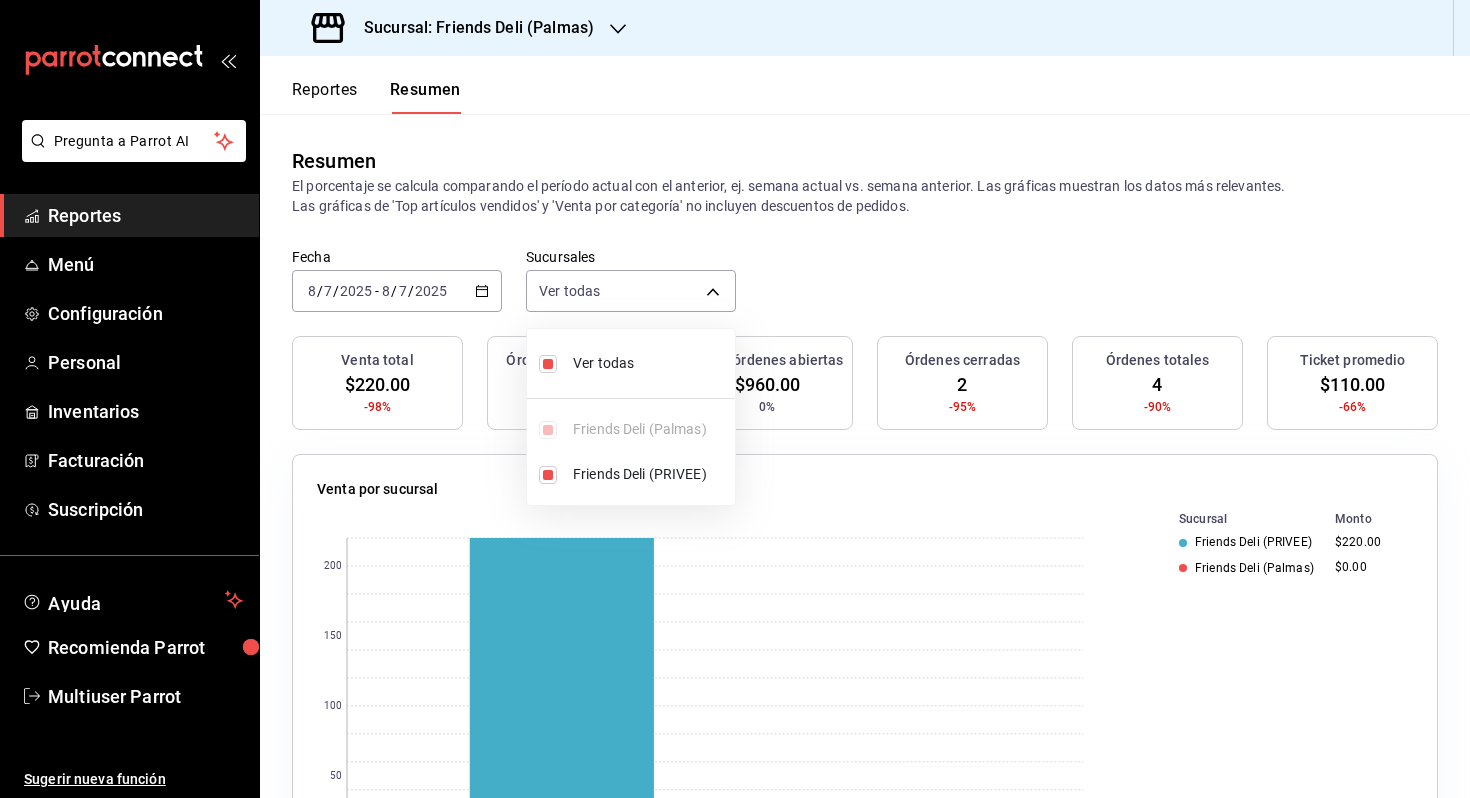 click at bounding box center [735, 399] 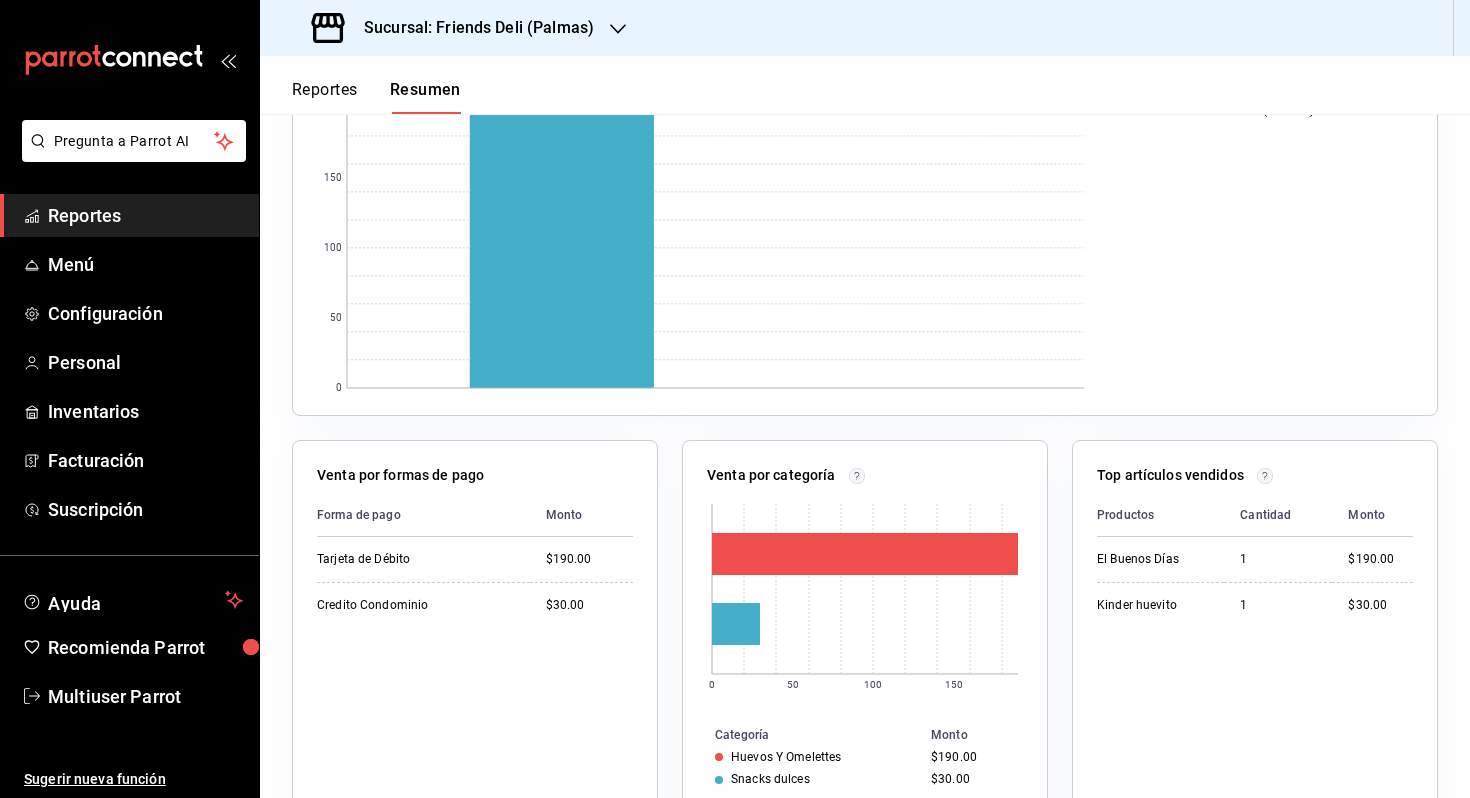 scroll, scrollTop: 0, scrollLeft: 0, axis: both 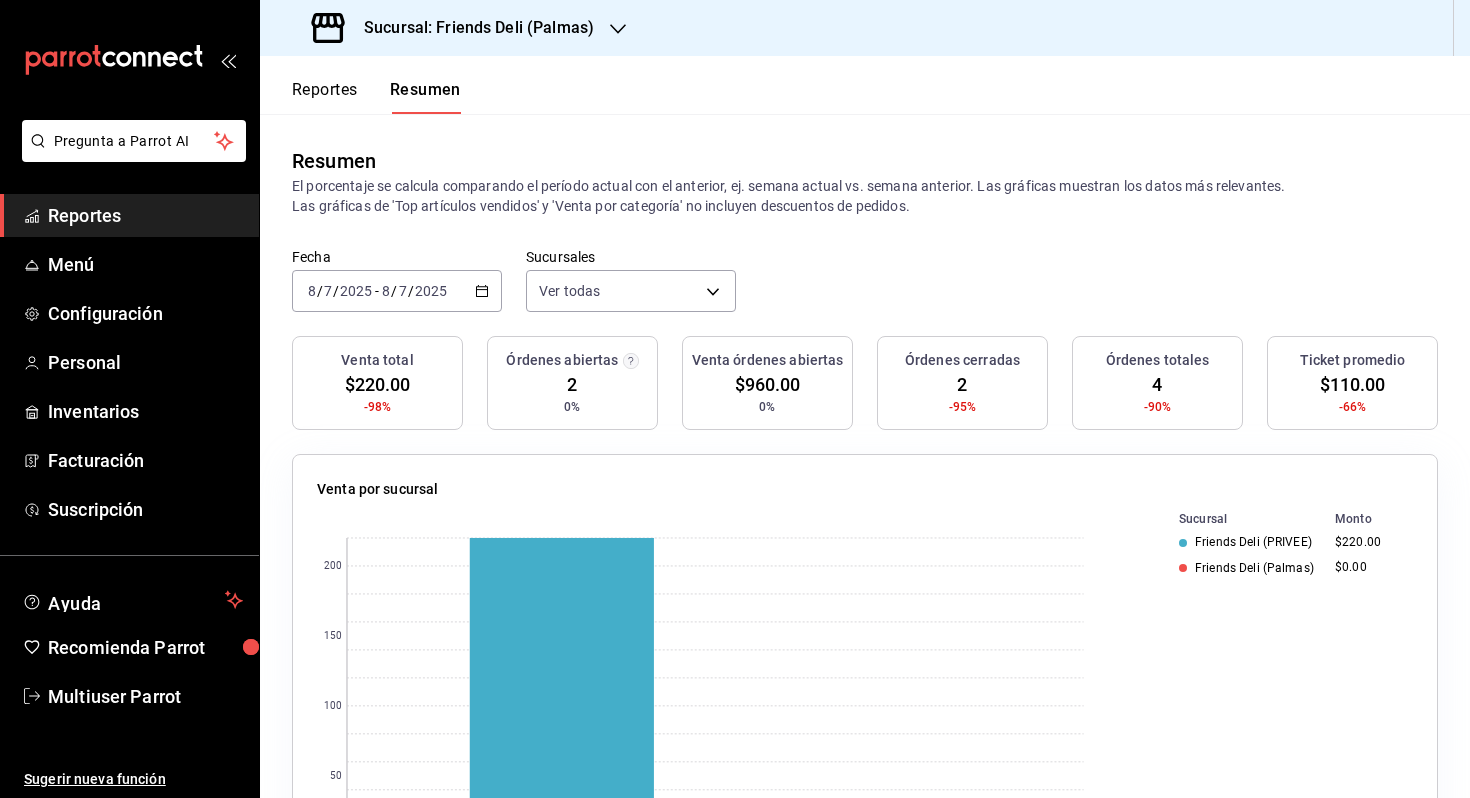 click on "[DATE] [DATE] - [DATE] [DATE]" at bounding box center [397, 291] 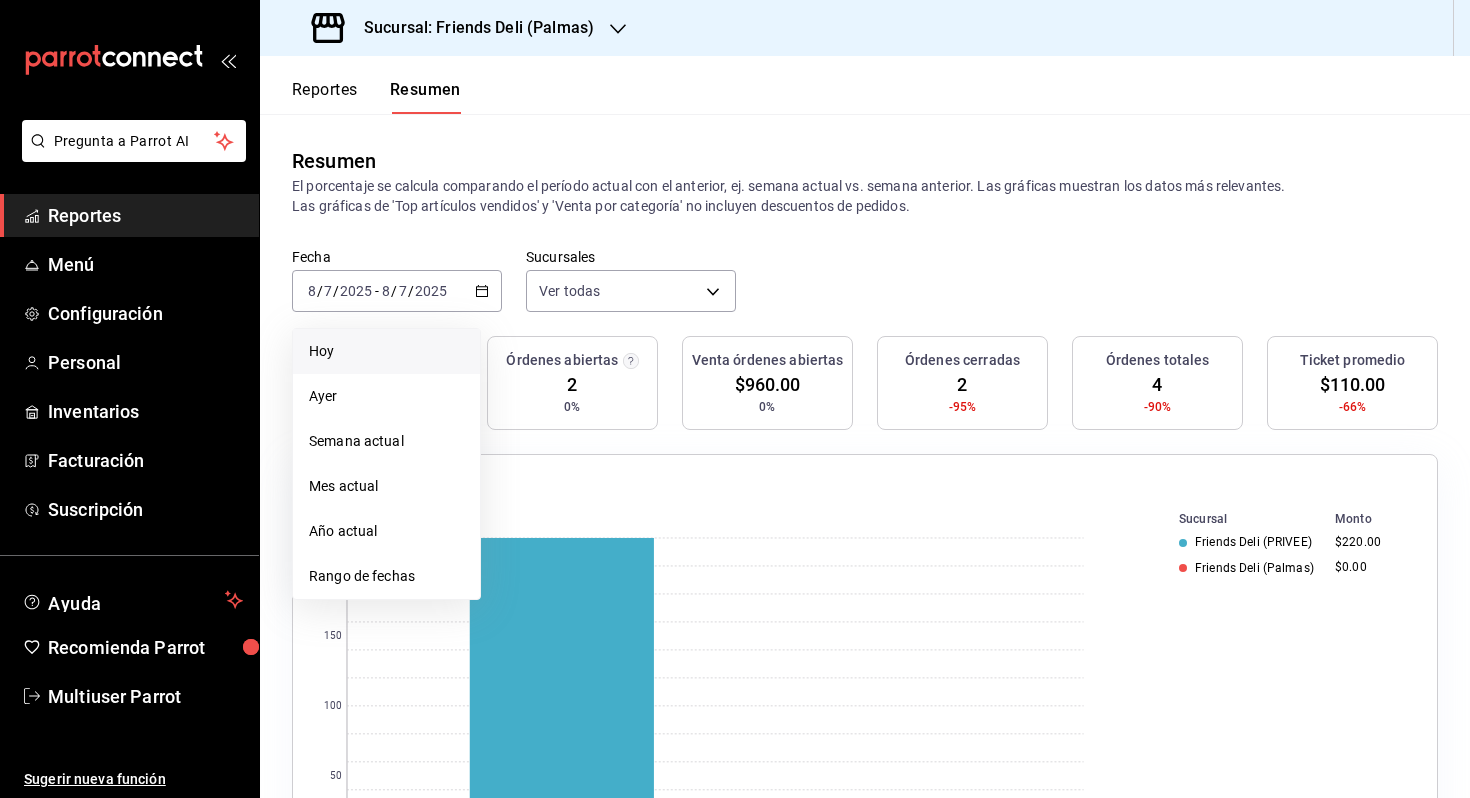 click on "Hoy" at bounding box center [386, 351] 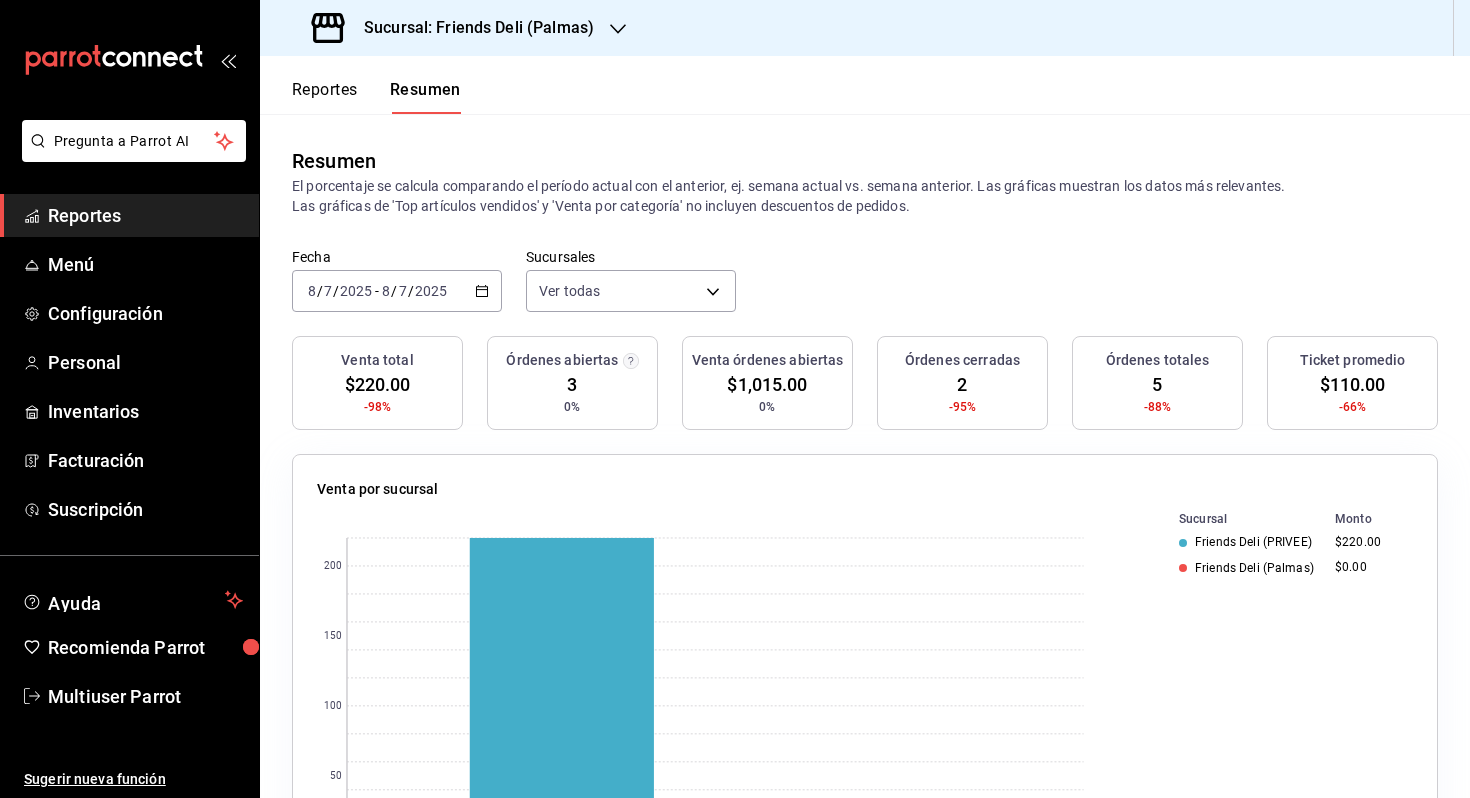 click on "Reportes" at bounding box center (325, 97) 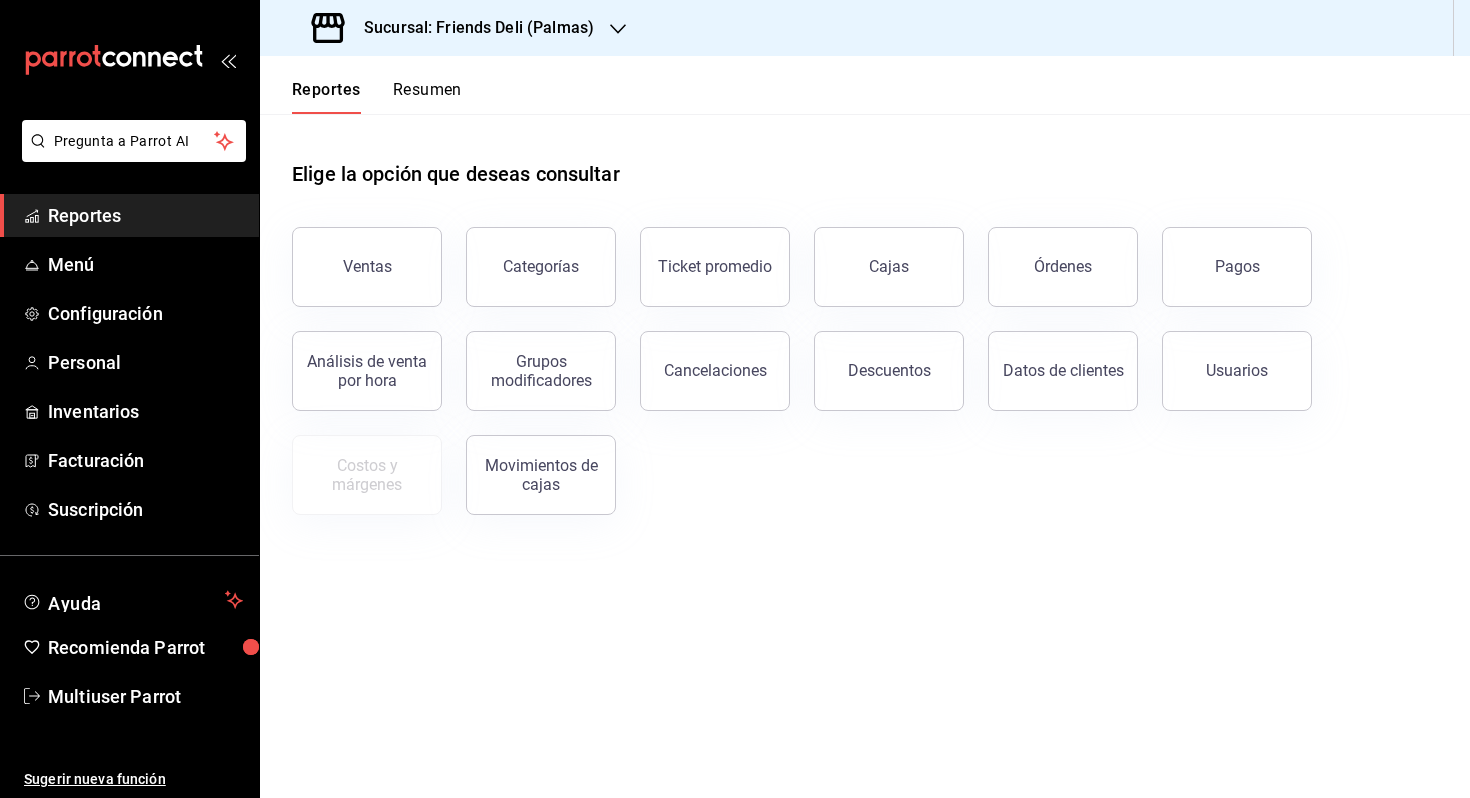 click on "Resumen" at bounding box center [427, 97] 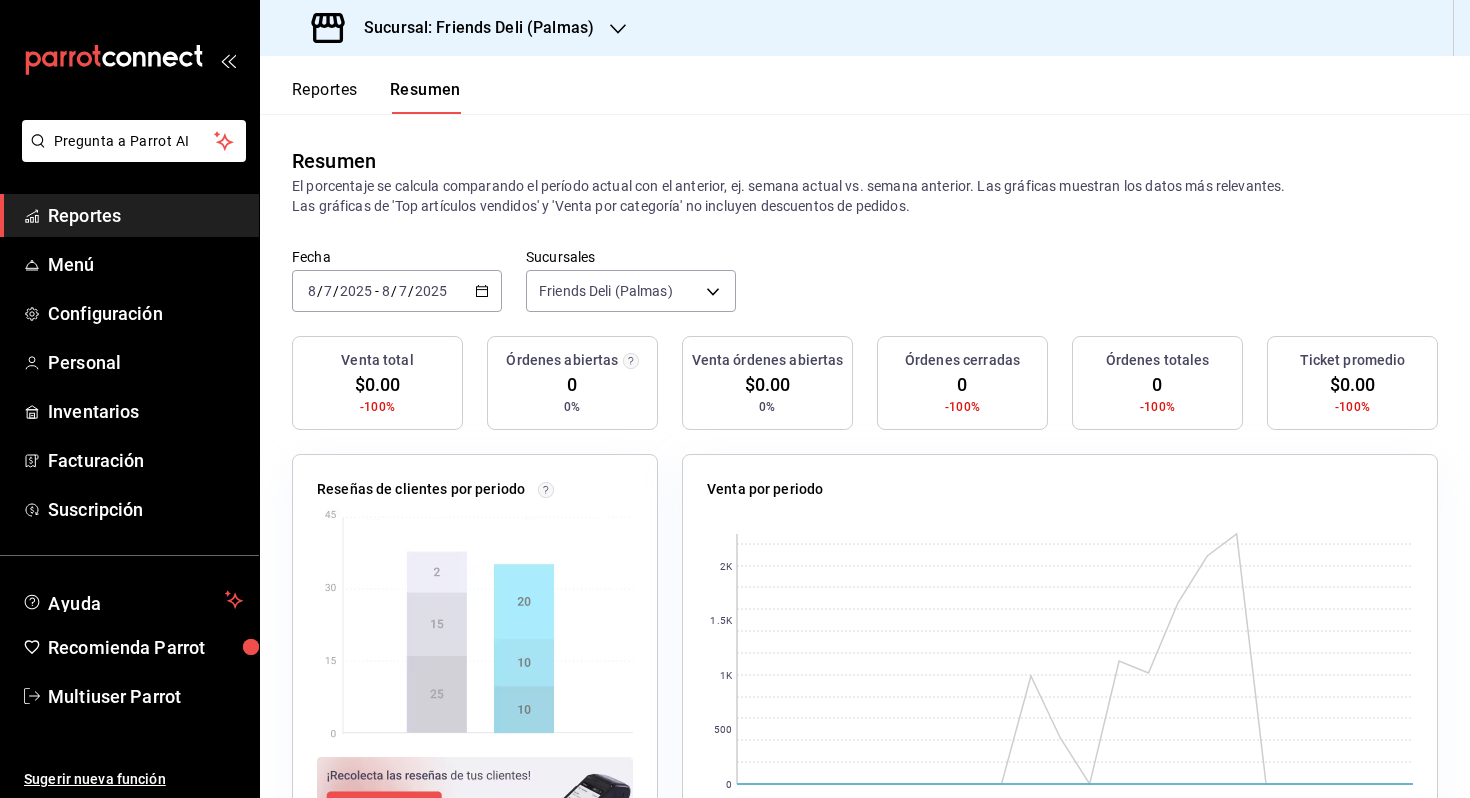 click on "Reportes" at bounding box center (325, 97) 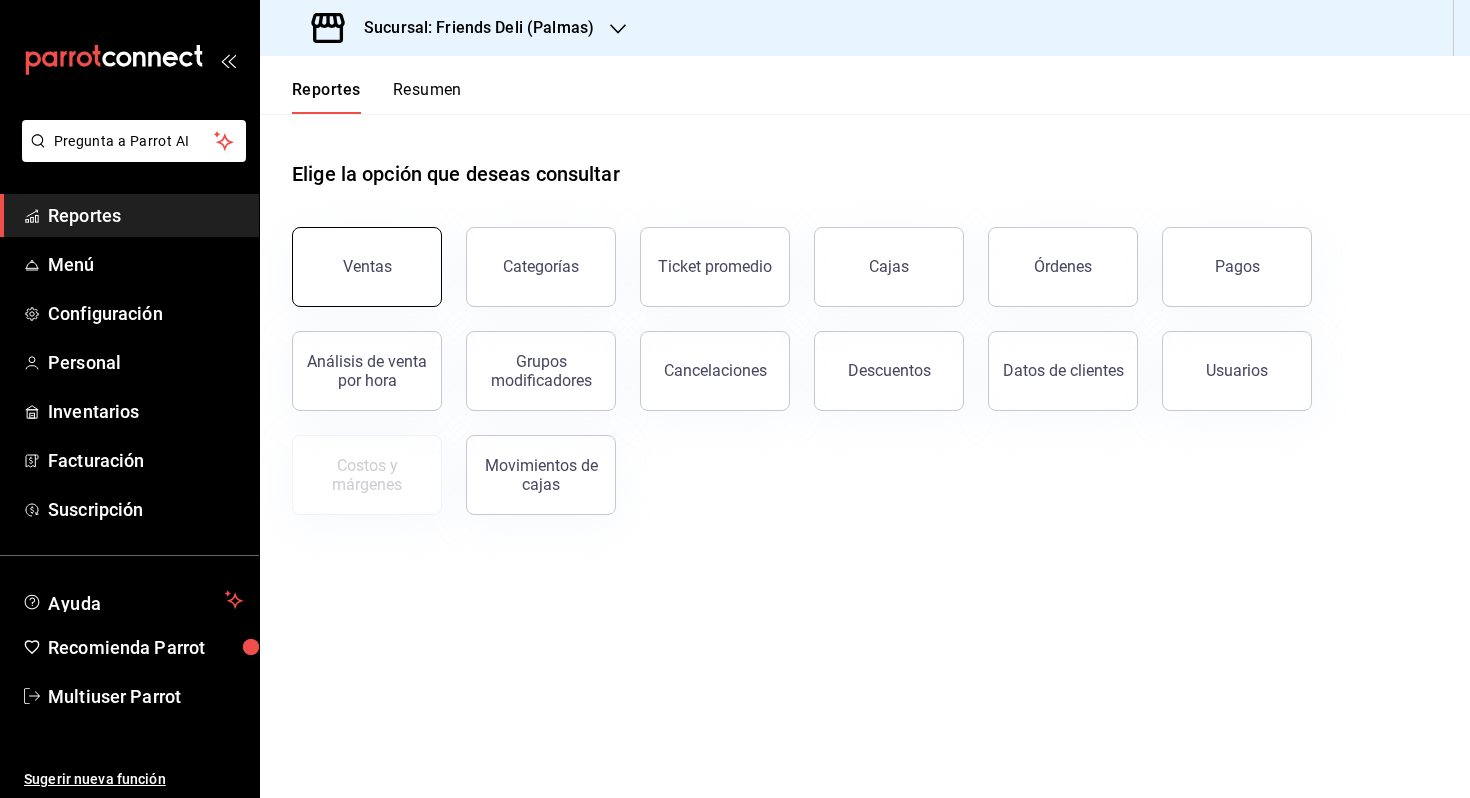 click on "Ventas" at bounding box center [367, 267] 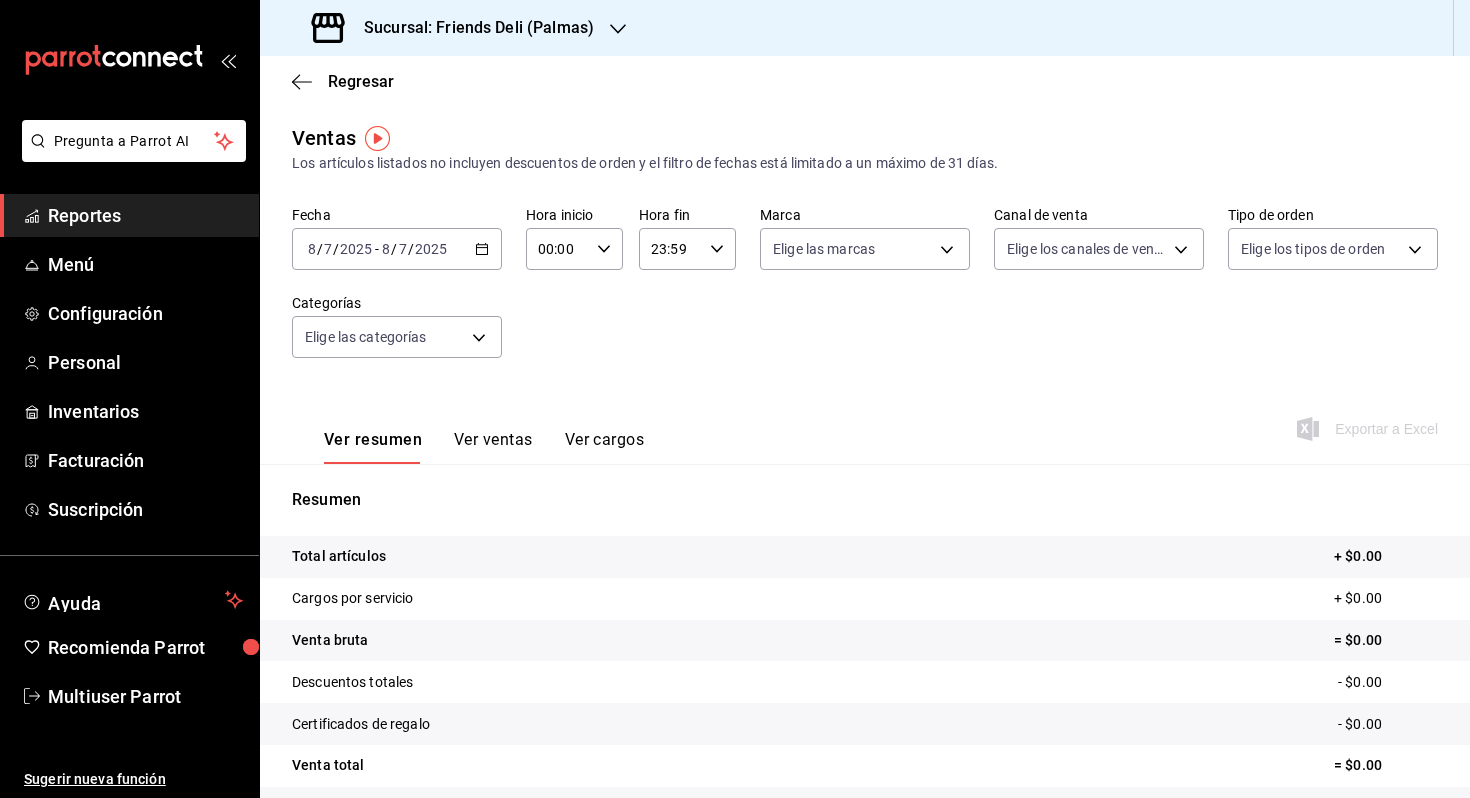 click 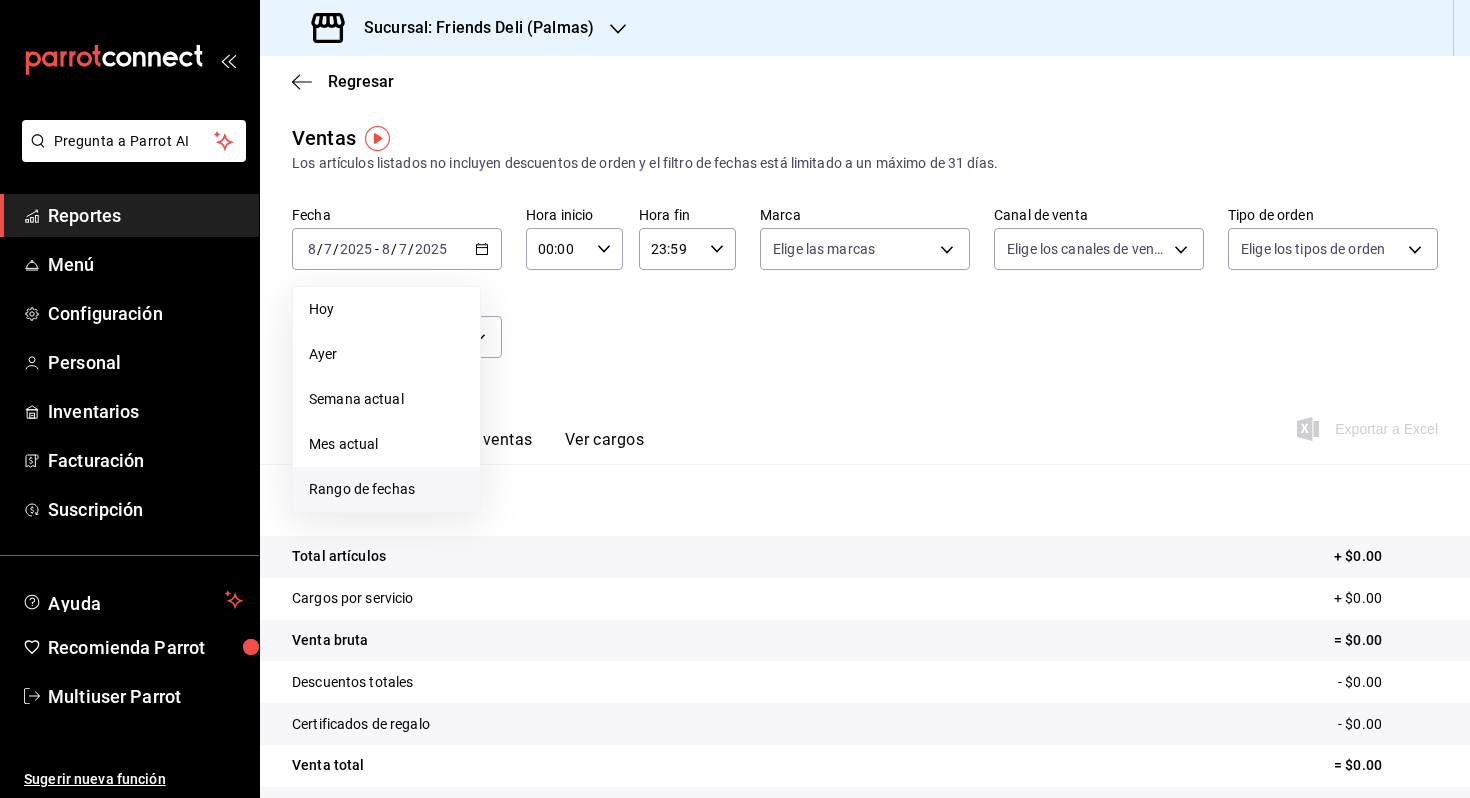 click on "Rango de fechas" at bounding box center [386, 489] 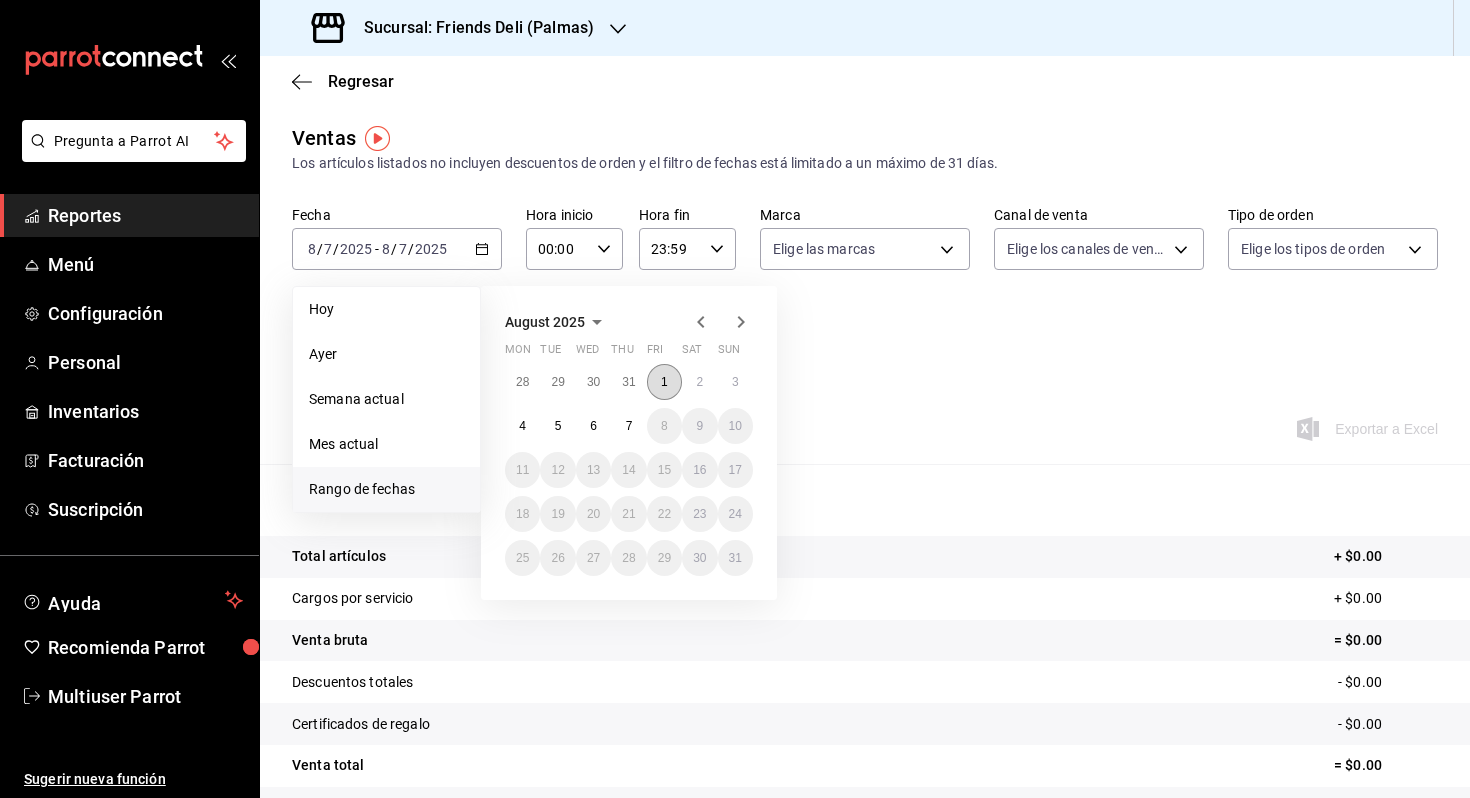click on "1" at bounding box center [664, 382] 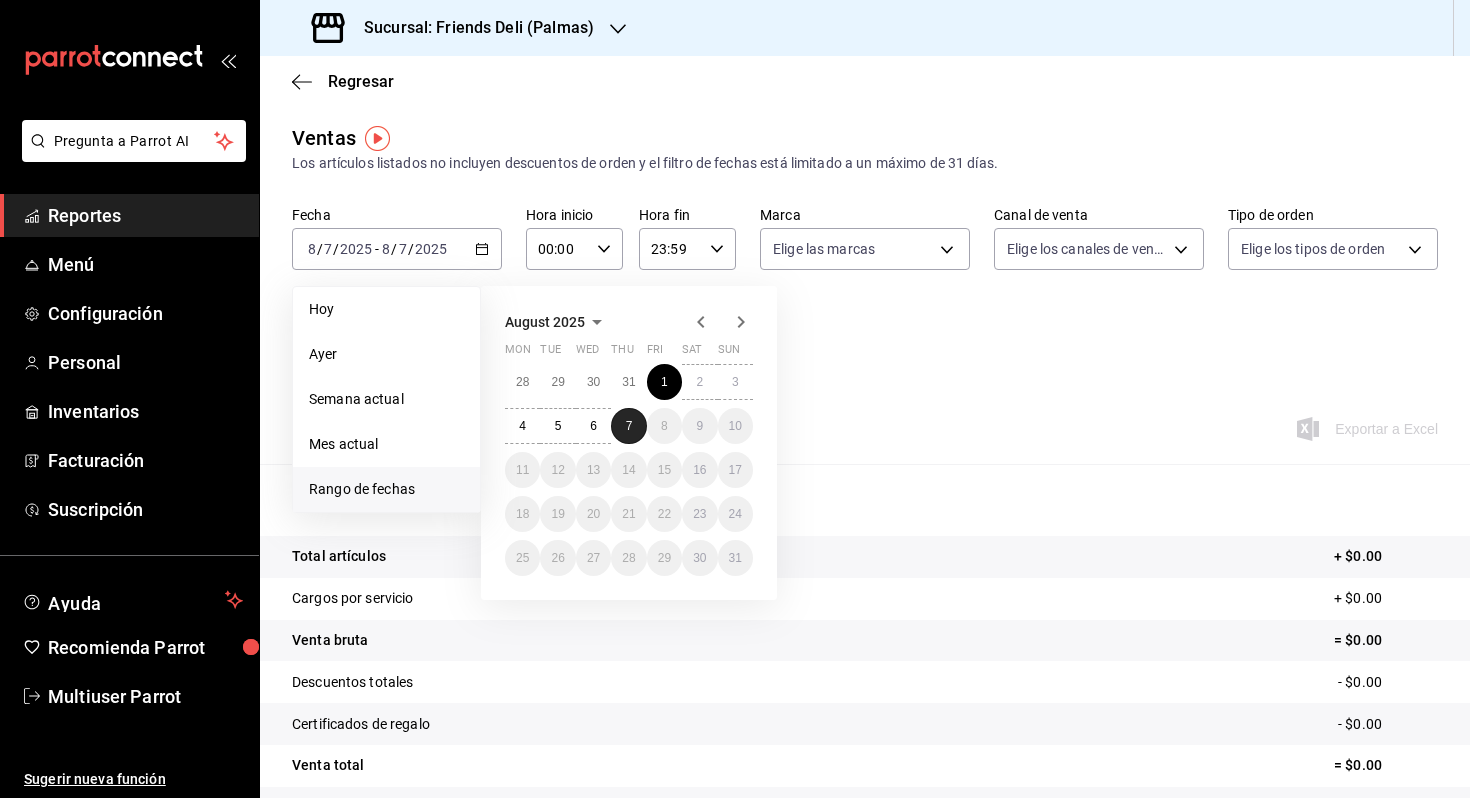 click on "7" at bounding box center [628, 426] 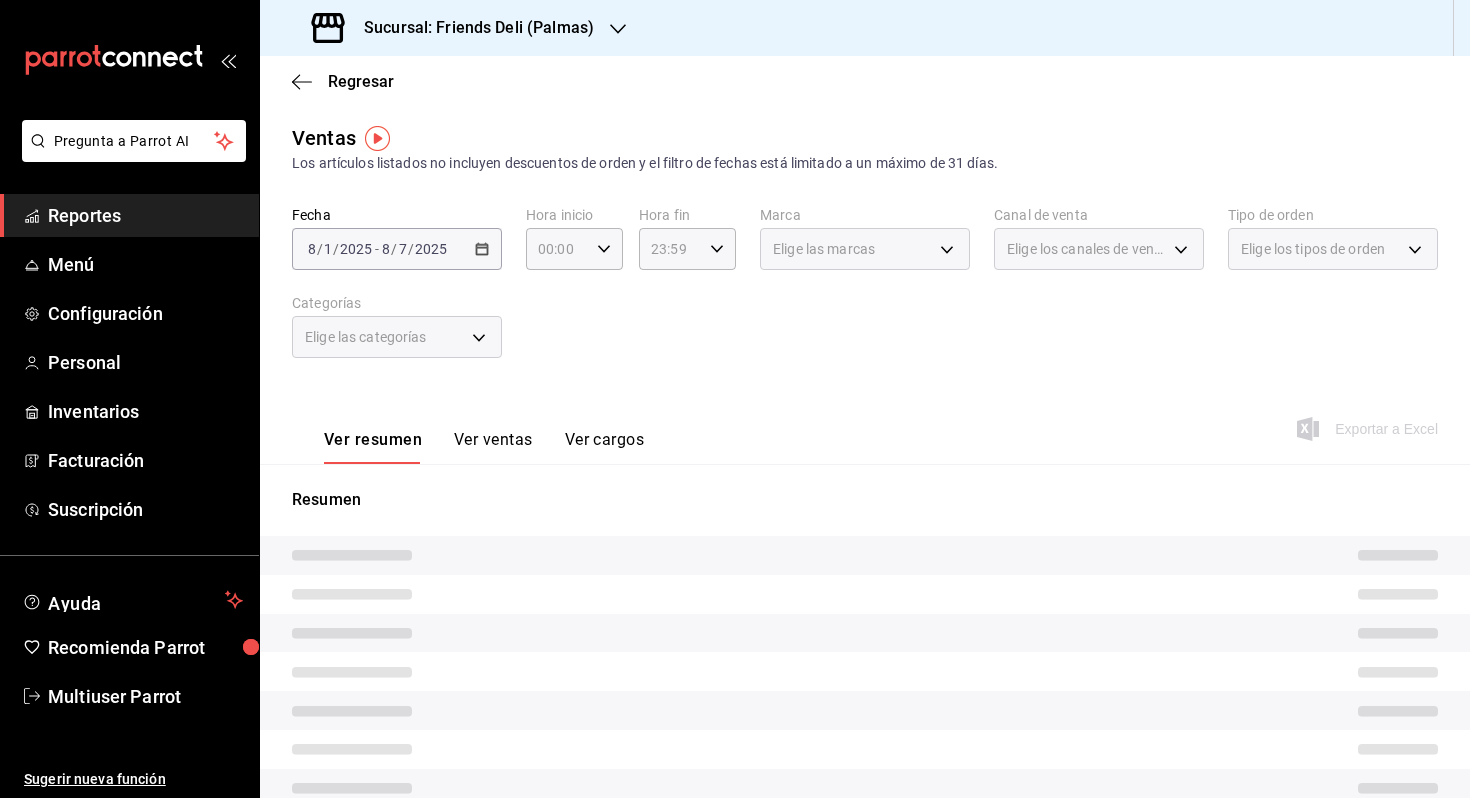 click on "Ver ventas" at bounding box center [493, 447] 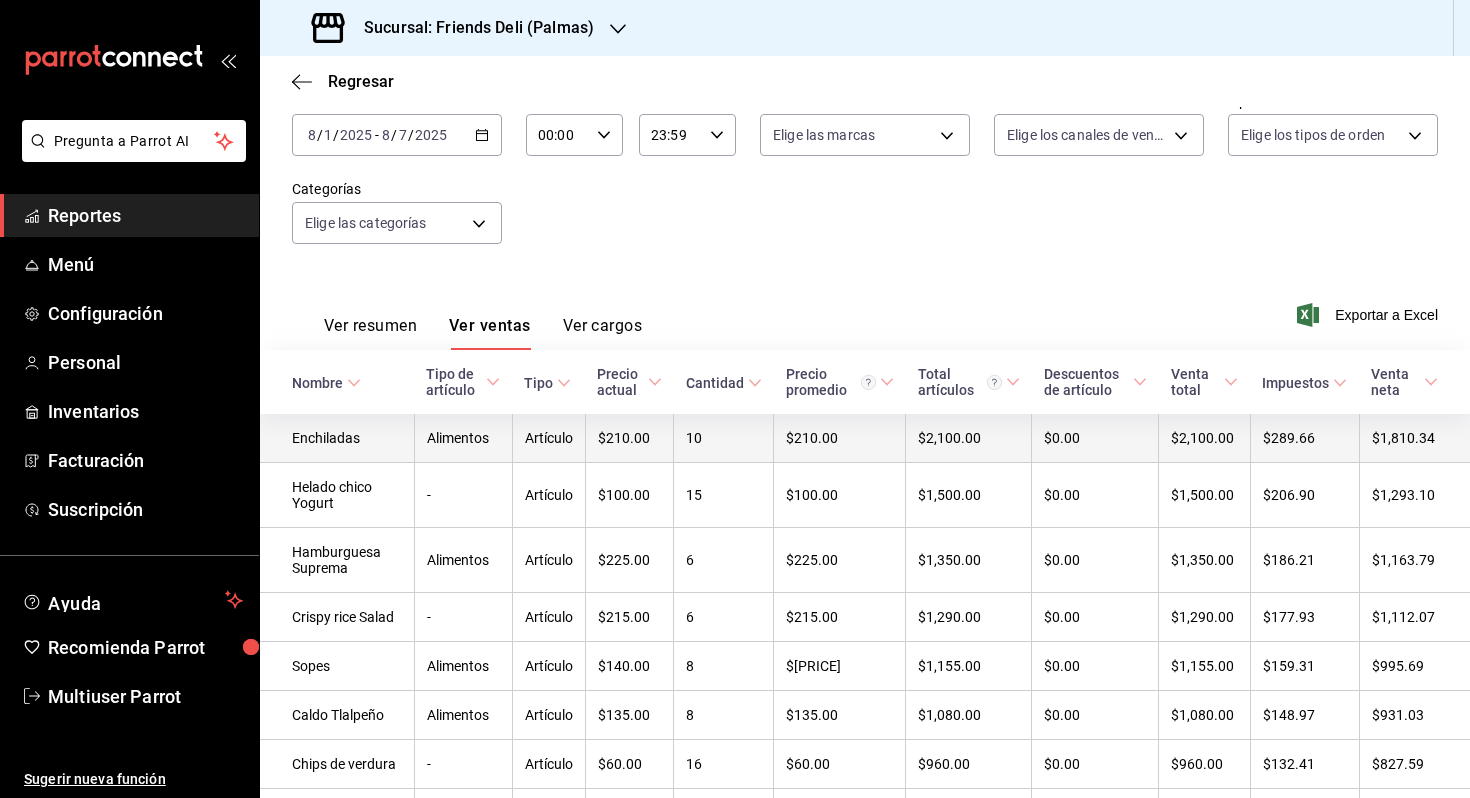 scroll, scrollTop: 121, scrollLeft: 0, axis: vertical 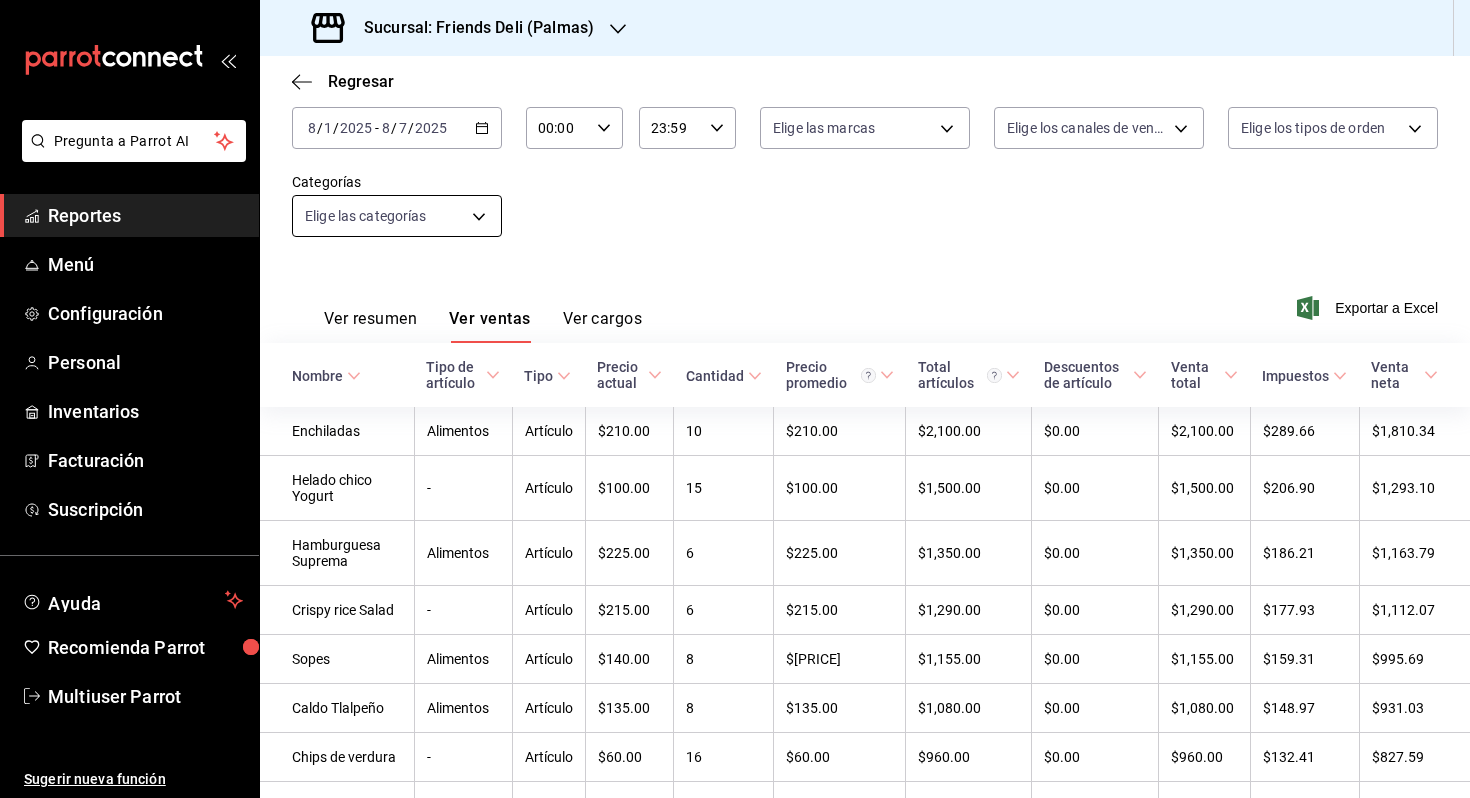 click on "Pregunta a Parrot AI Reportes   Menú   Configuración   Personal   Inventarios   Facturación   Suscripción   Ayuda Recomienda Parrot   Multiuser Parrot   Sugerir nueva función   Sucursal: [BRANCH_NAME] (Palmas) Regresar Ventas Los artículos listados no incluyen descuentos de orden y el filtro de fechas está limitado a un máximo de 31 días. Fecha [DATE] [DATE] - [DATE] [DATE] Hora inicio 00:00 Hora inicio Hora fin 23:59 Hora fin Marca Elige las marcas Canal de venta Elige los canales de venta Tipo de orden Elige los tipos de orden Categorías Elige las categorías Ver resumen Ver ventas Ver cargos Exportar a Excel Nombre Tipo de artículo Tipo Precio actual Cantidad Precio promedio   Total artículos   Descuentos de artículo Venta total Impuestos Venta neta Enchiladas Alimentos Artículo $[PRICE] [QUANTITY] $[PRICE] $[PRICE] $[PRICE] $[PRICE] $[PRICE] $[PRICE] Helado chico Yogurt - Artículo $[PRICE] [QUANTITY] $[PRICE] $[PRICE] $[PRICE] $[PRICE] $[PRICE] Hamburguesa Suprema Alimentos Artículo" at bounding box center (735, 399) 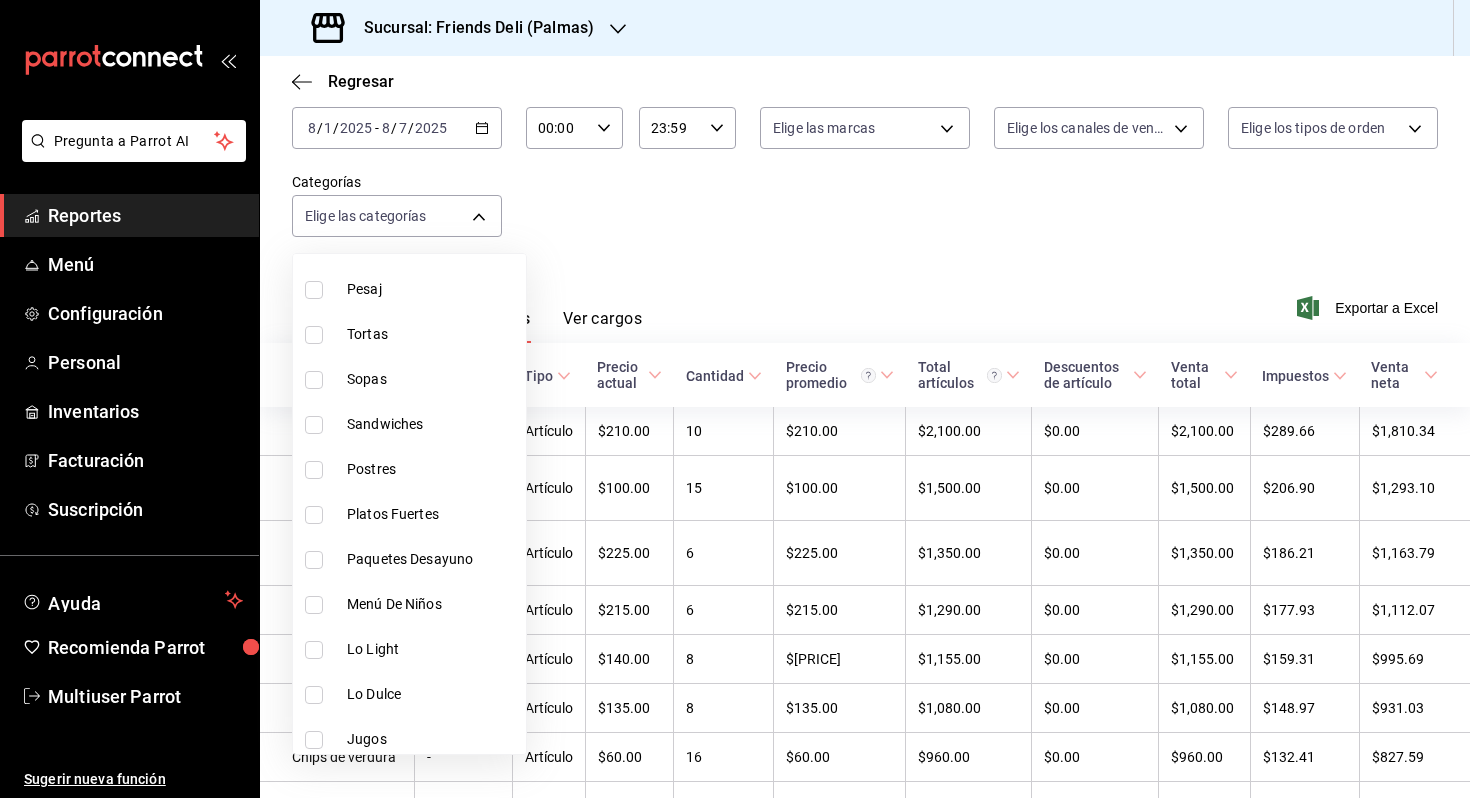 scroll, scrollTop: 785, scrollLeft: 0, axis: vertical 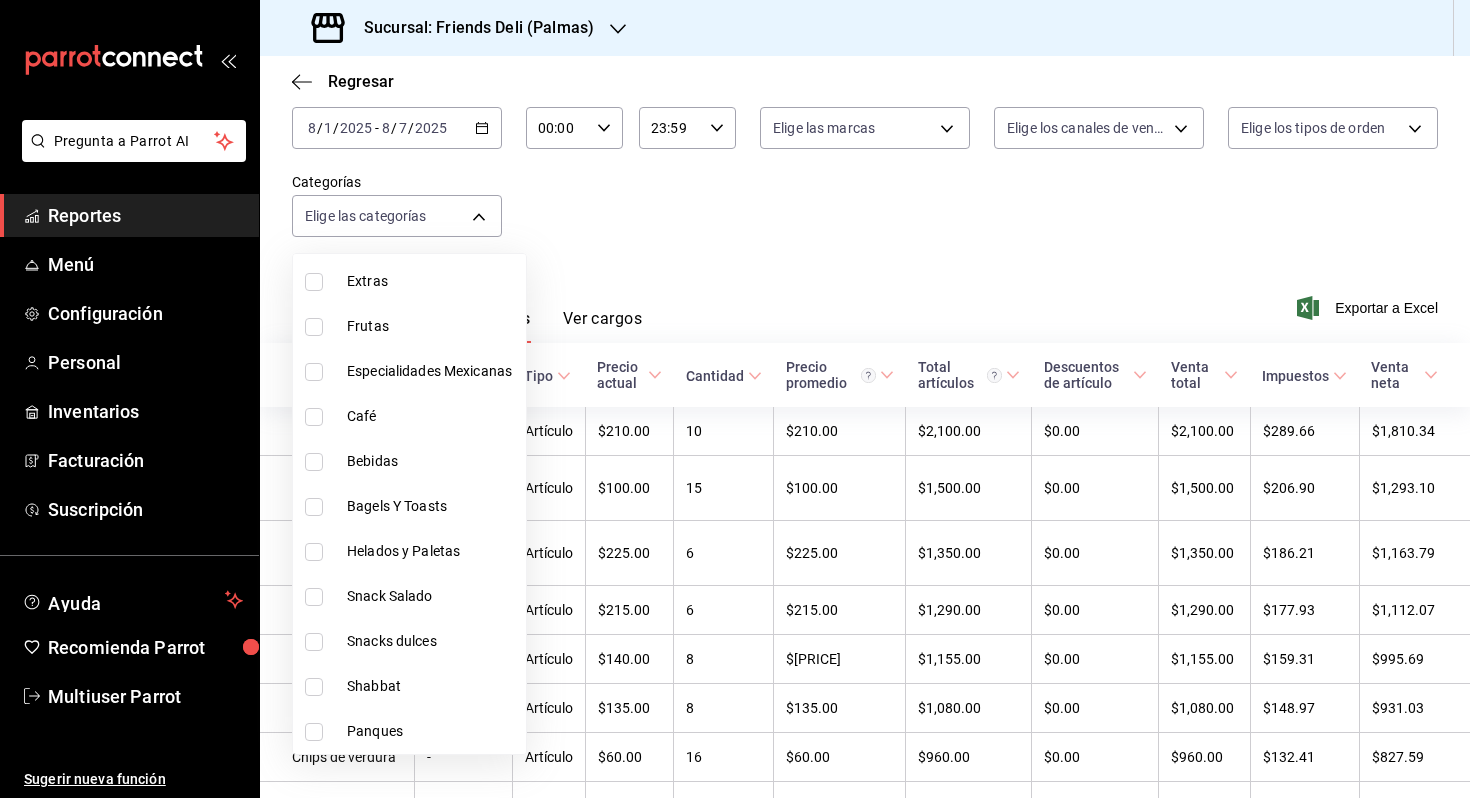 click on "Helados y Paletas" at bounding box center [432, 551] 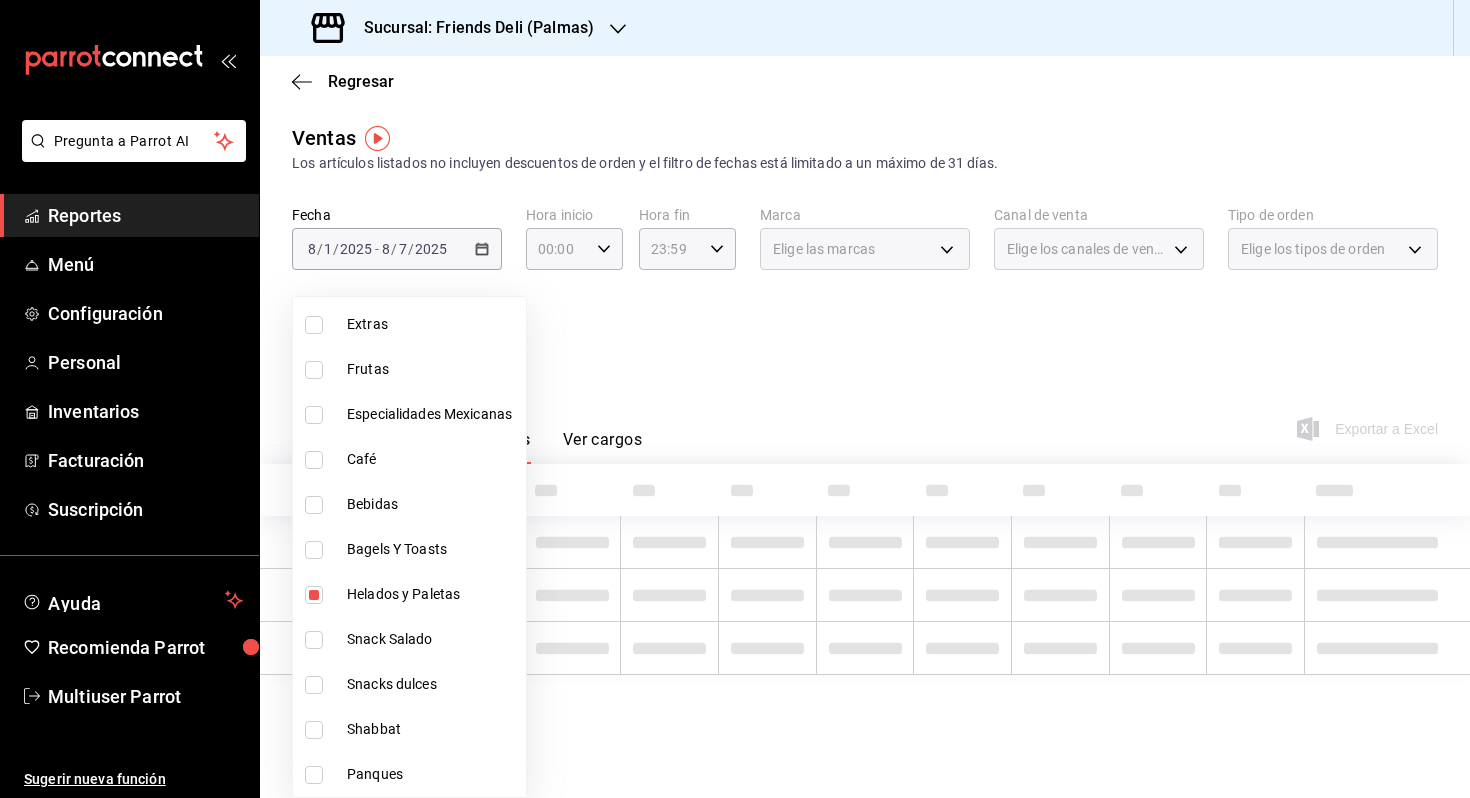 scroll, scrollTop: 0, scrollLeft: 0, axis: both 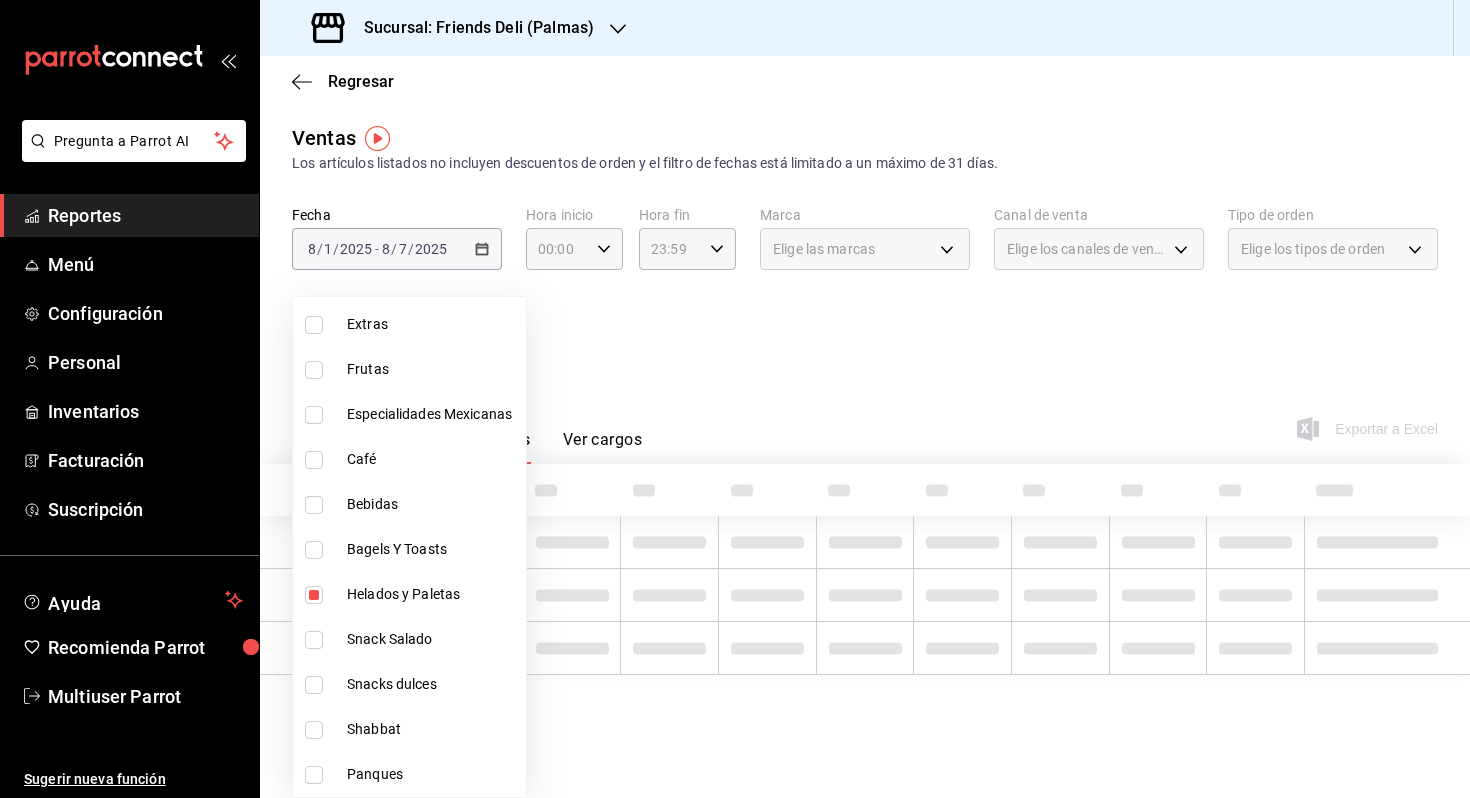 click at bounding box center (735, 399) 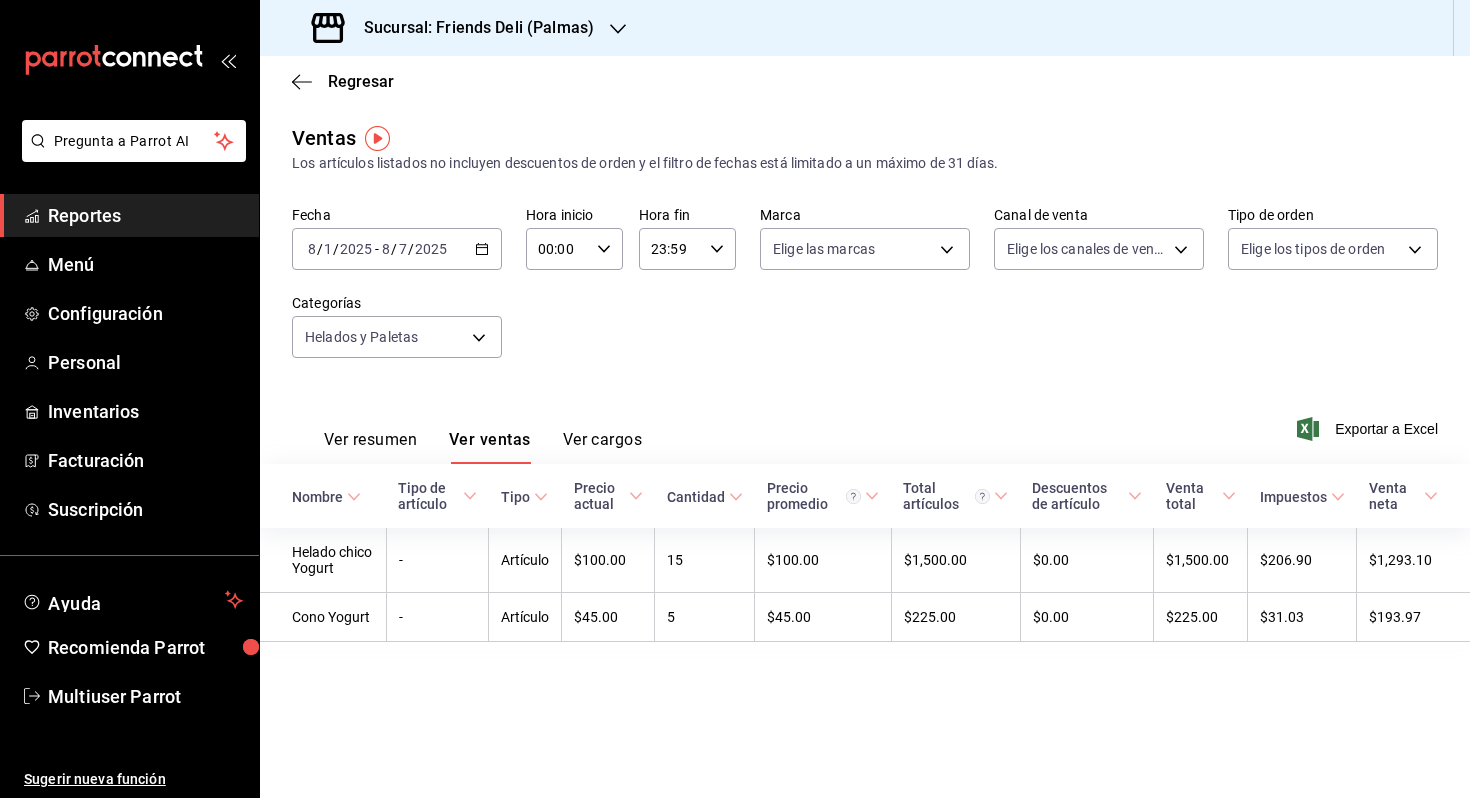 click on "[DATE] [DATE] - [DATE] [DATE]" at bounding box center (397, 249) 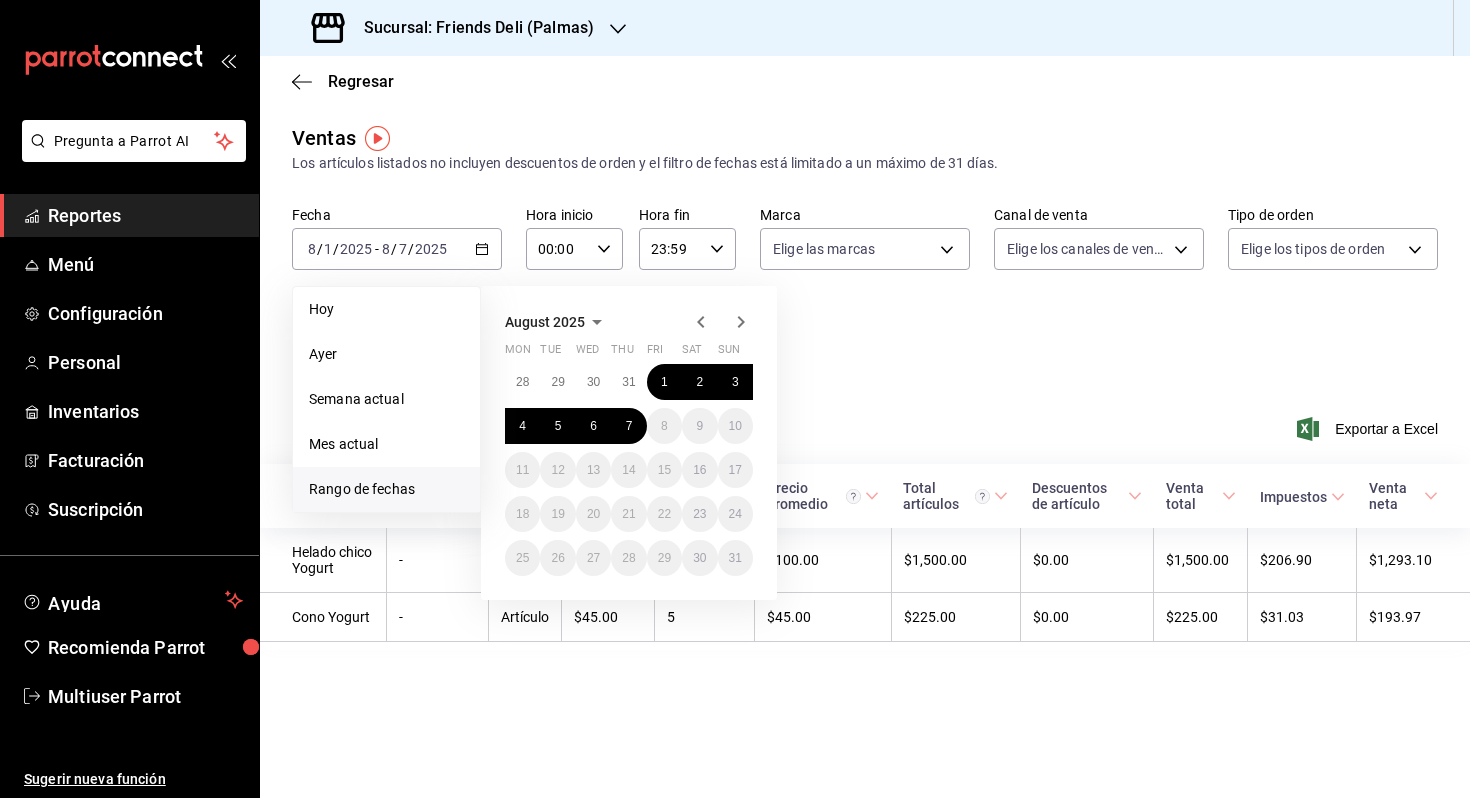 click on "Regresar Ventas Los artículos listados no incluyen descuentos de orden y el filtro de fechas está limitado a un máximo de 31 días. Fecha [DATE] [DATE] - [DATE] [DATE] Hoy Ayer Semana actual Mes actual Rango de fechas [MONTH] [YEAR] Mon Tue Wed Thu Fri Sat Sun 28 29 30 31 1 2 3 4 5 6 7 8 9 10 11 12 13 14 15 16 17 18 19 20 21 22 23 24 25 26 27 28 29 30 31 Hora inicio 00:00 Hora inicio Hora fin 23:59 Hora fin Marca Elige las marcas Canal de venta Elige los canales de venta Tipo de orden Elige los tipos de orden Categorías Helados y Paletas ee5ee94b-3fe5-4e4f-8f62-9d252fa18543 Ver resumen Ver ventas Ver cargos Exportar a Excel Nombre Tipo de artículo Tipo Precio actual Cantidad Precio promedio   Total artículos   Descuentos de artículo Venta total Impuestos Venta neta Helado chico Yogurt - Artículo $[PRICE] [QUANTITY] $[PRICE] $[PRICE] $[PRICE] $[PRICE] $[PRICE] $[PRICE] Cono Yogurt - Artículo $[PRICE] [QUANTITY] $[PRICE] $[PRICE] $[PRICE] $[PRICE] $[PRICE]" at bounding box center (865, 427) 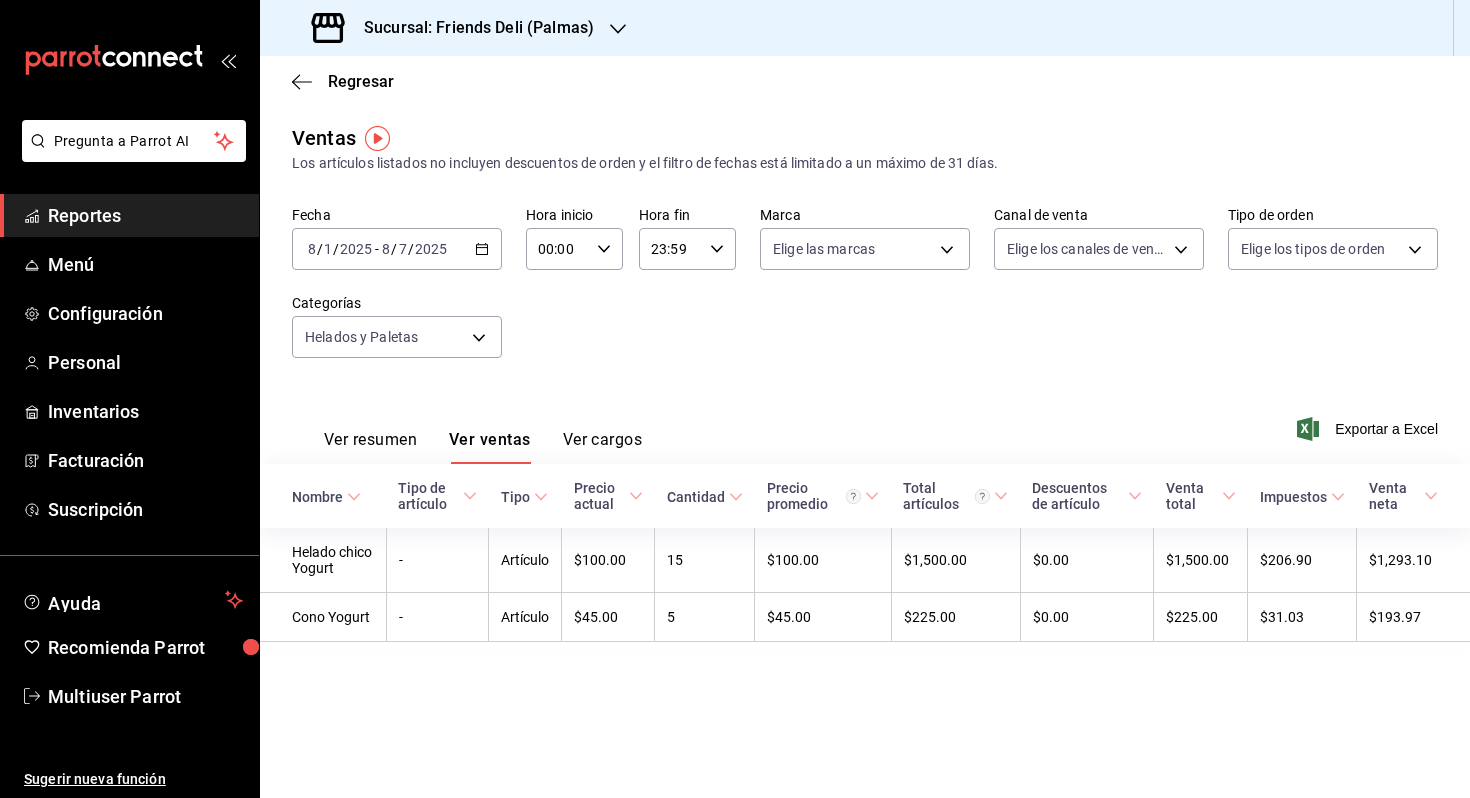 click 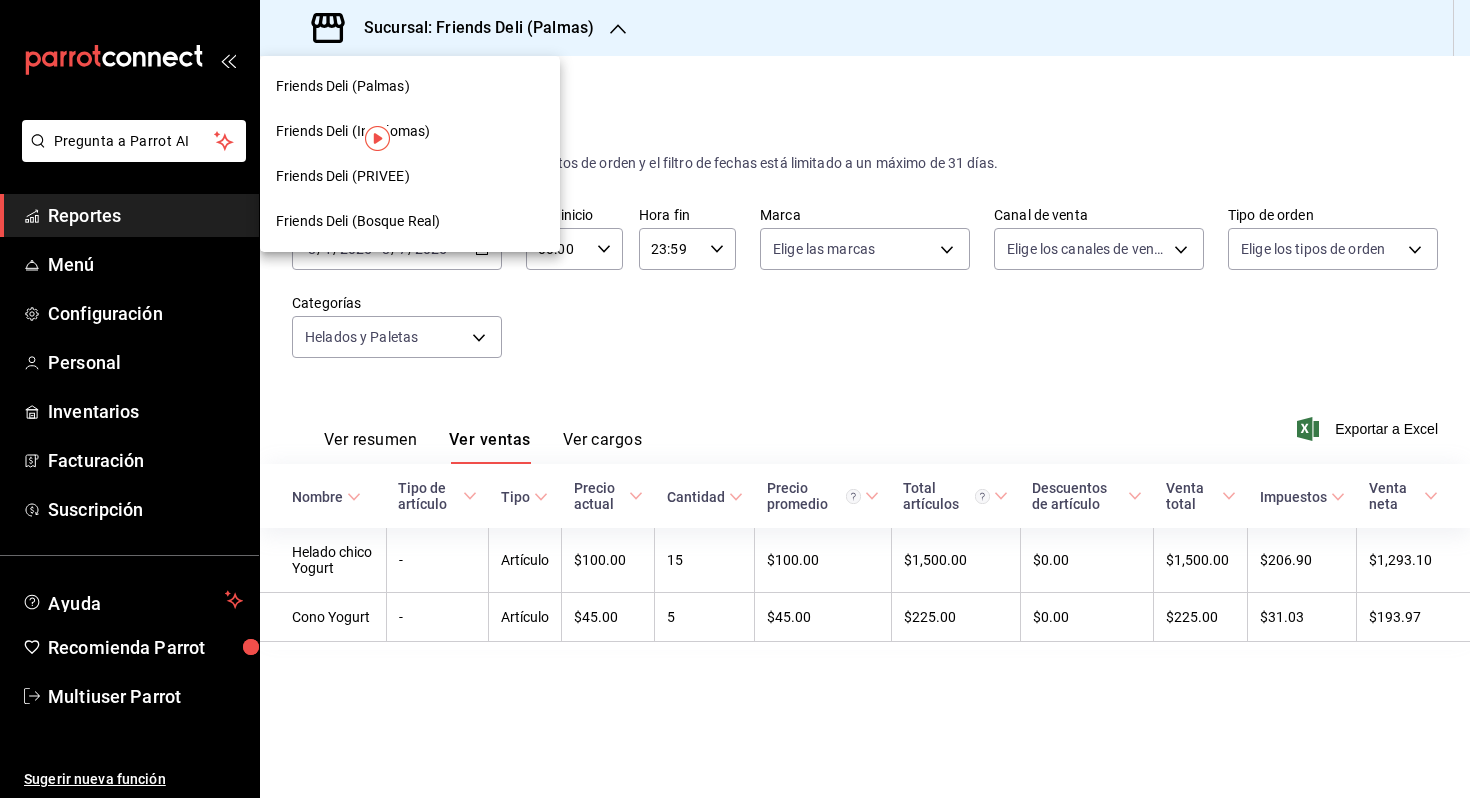 click on "Friends Deli (PRIVEE)" at bounding box center (410, 176) 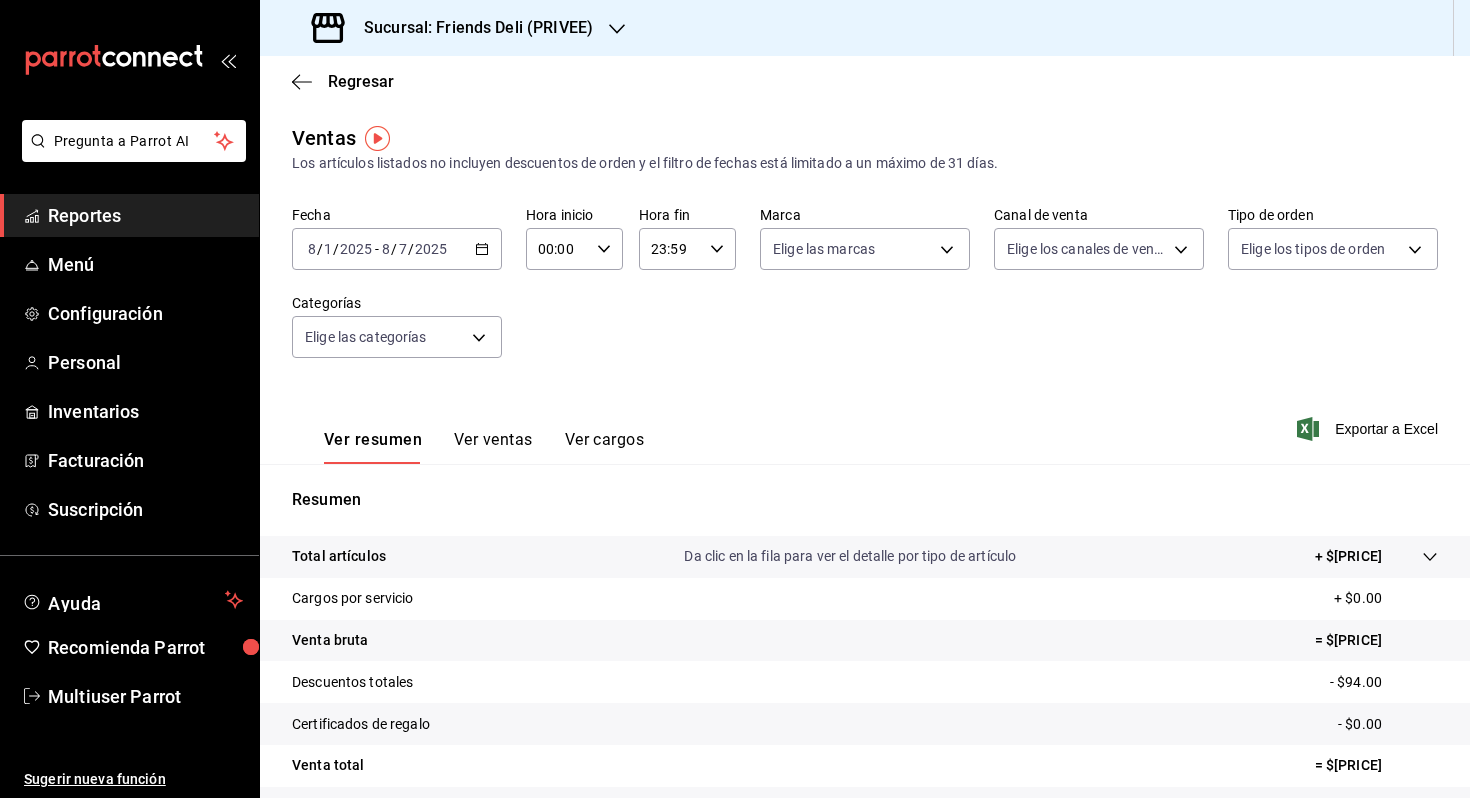 click on "Ver ventas" at bounding box center (493, 447) 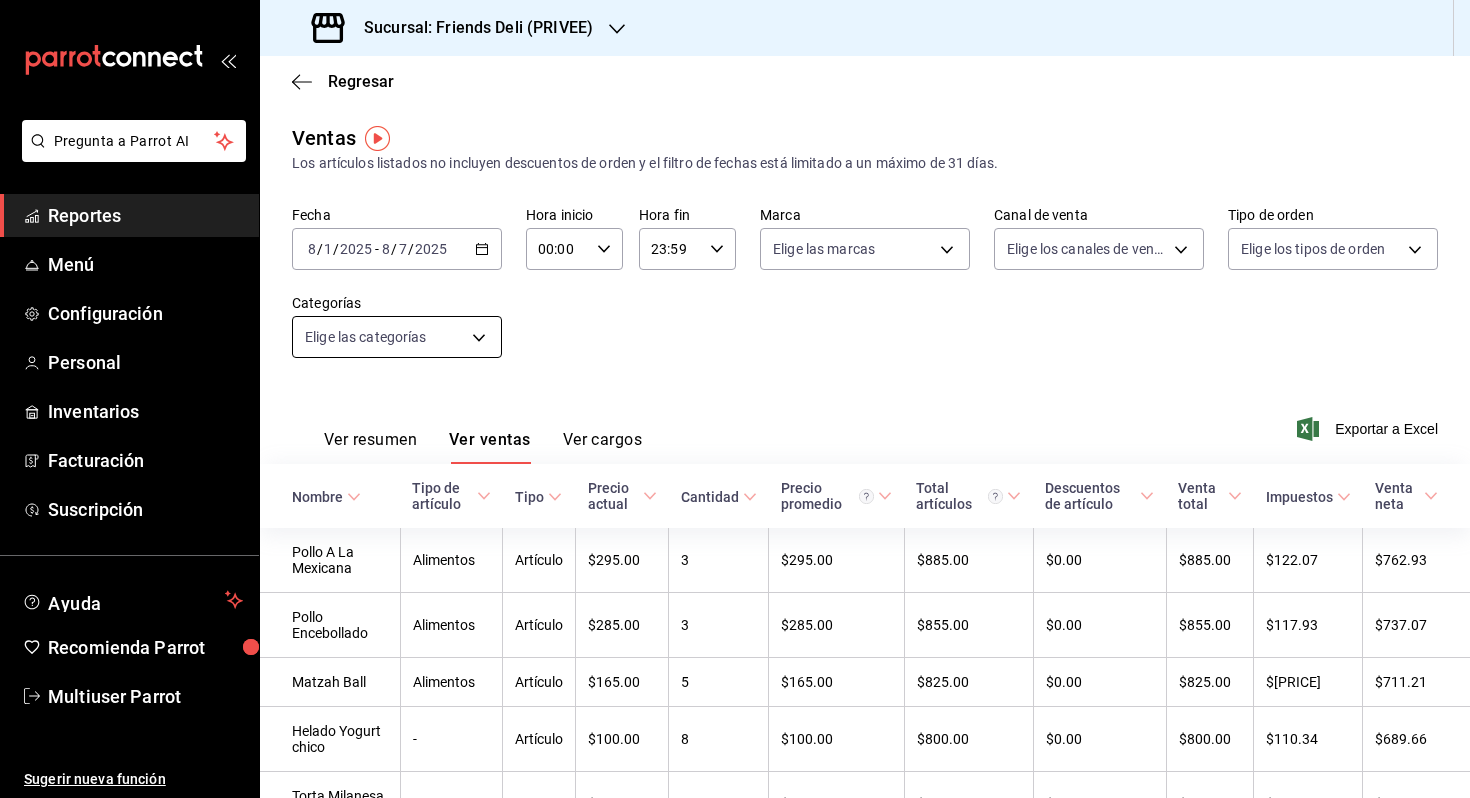click on "Pregunta a Parrot AI Reportes   Menú   Configuración   Personal   Inventarios   Facturación   Suscripción   Ayuda Recomienda Parrot   Multiuser Parrot   Sugerir nueva función   Sucursal: [BRANCH_NAME] (PRIVEE) Regresar Ventas Los artículos listados no incluyen descuentos de orden y el filtro de fechas está limitado a un máximo de 31 días. Fecha [DATE] [DATE] - [DATE] [DATE] Hora inicio 00:00 Hora inicio Hora fin 23:59 Hora fin Marca Elige las marcas Canal de venta Elige los canales de venta Tipo de orden Elige los tipos de orden Categorías Elige las categorías Ver resumen Ver ventas Ver cargos Exportar a Excel Nombre Tipo de artículo Tipo Precio actual Cantidad Precio promedio   Total artículos   Descuentos de artículo Venta total Impuestos Venta neta Pollo A La Mexicana Alimentos Artículo $[PRICE] [QUANTITY] $[PRICE] $[PRICE] $[PRICE] $[PRICE] $[PRICE] $[PRICE] Pollo Encebollado Alimentos Artículo $[PRICE] [QUANTITY] $[PRICE] $[PRICE] $[PRICE] $[PRICE] $[PRICE] $[PRICE] Matzah Ball Alimentos Artículo $[PRICE]" at bounding box center (735, 399) 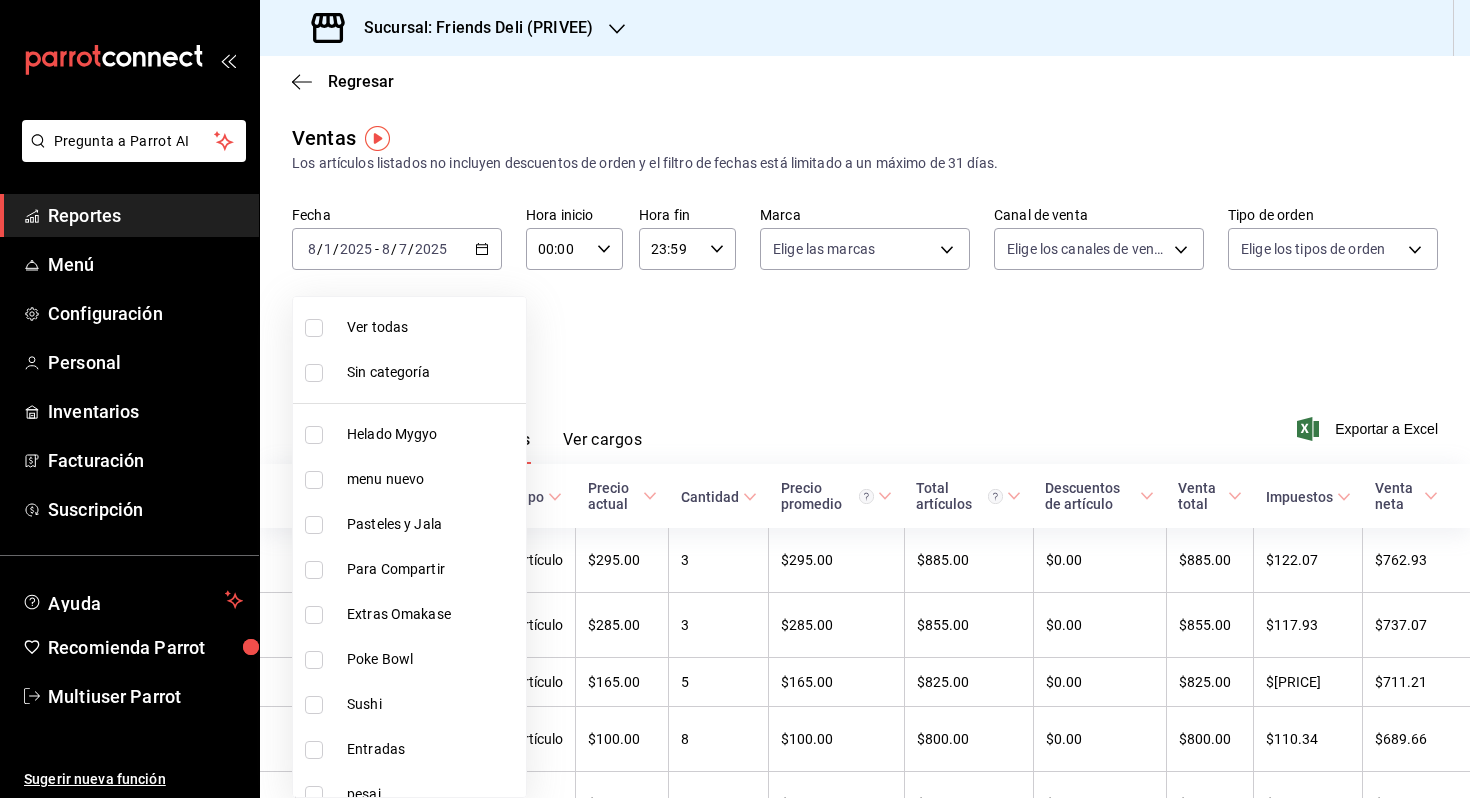 click on "Helado Mygyo" at bounding box center [409, 434] 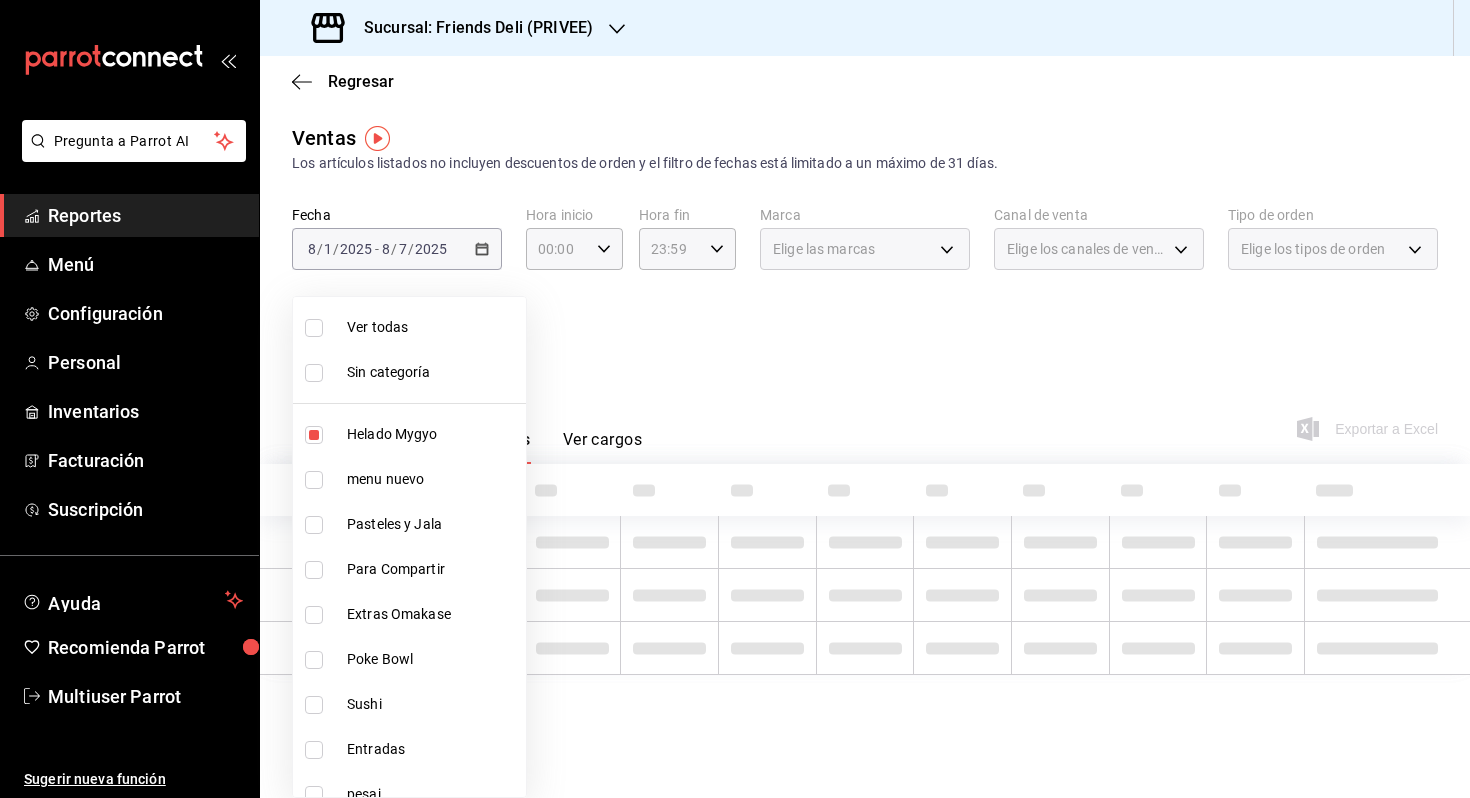 click at bounding box center (735, 399) 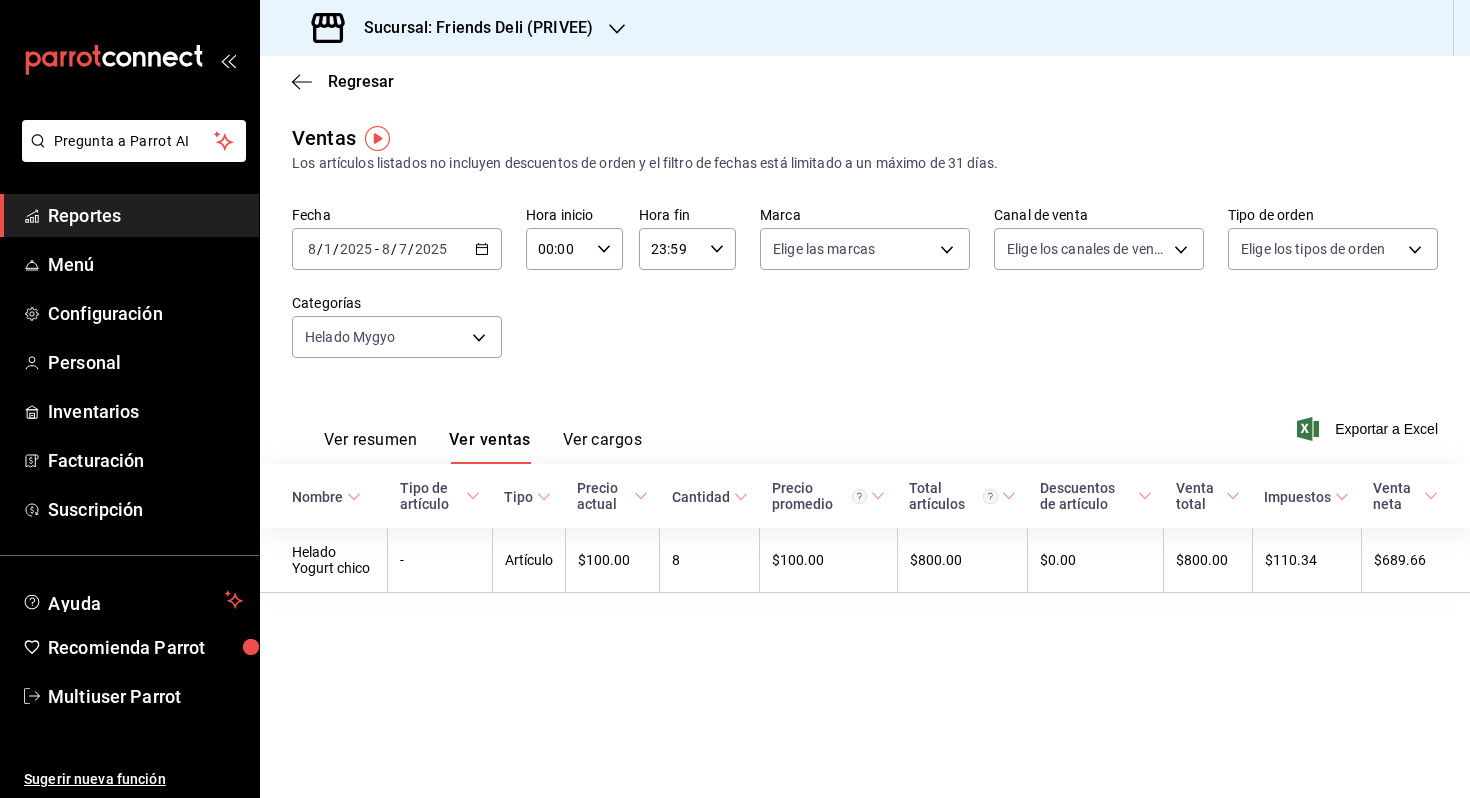click on "[DATE] [DATE] - [DATE] [DATE]" at bounding box center [397, 249] 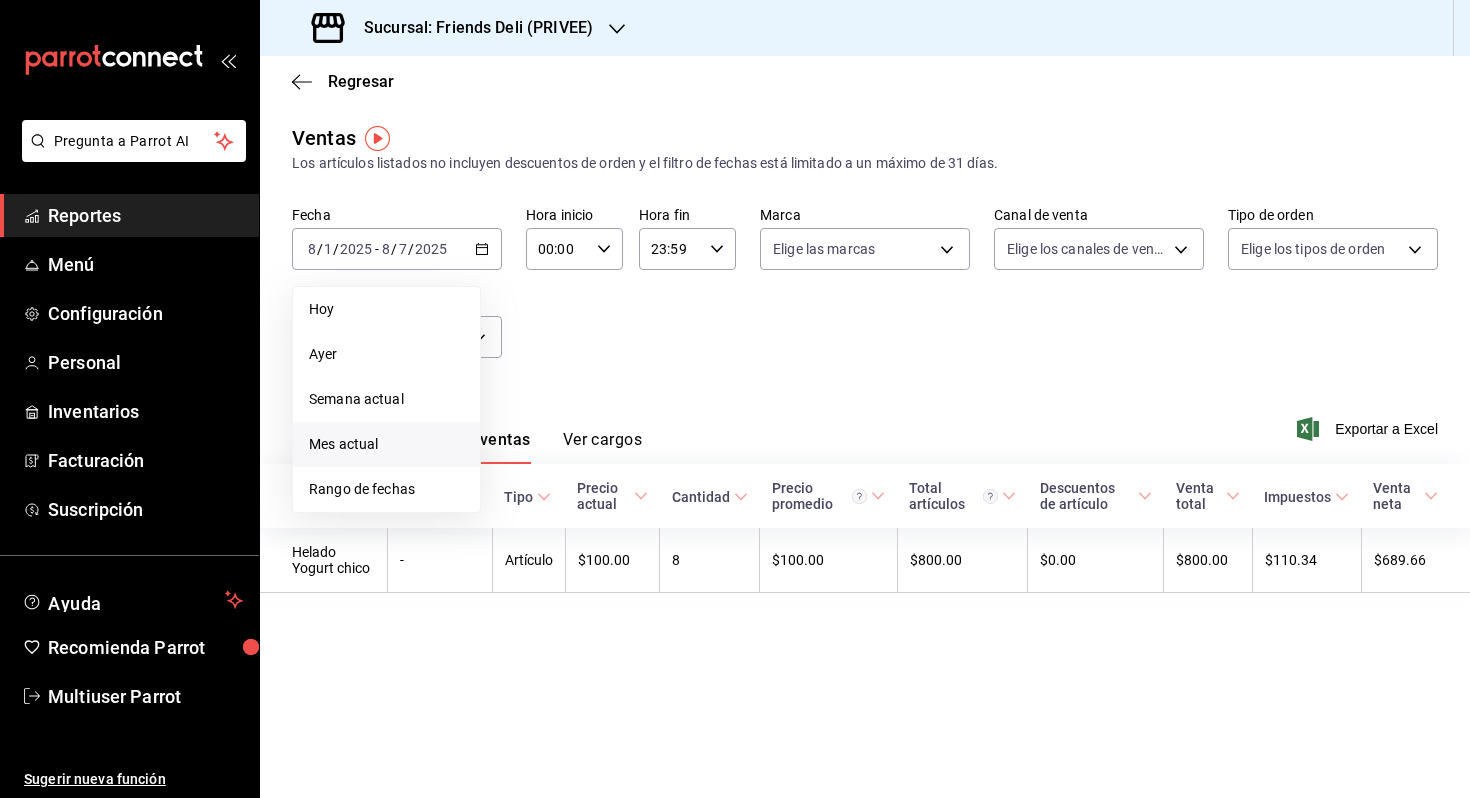 click on "Mes actual" at bounding box center (386, 444) 